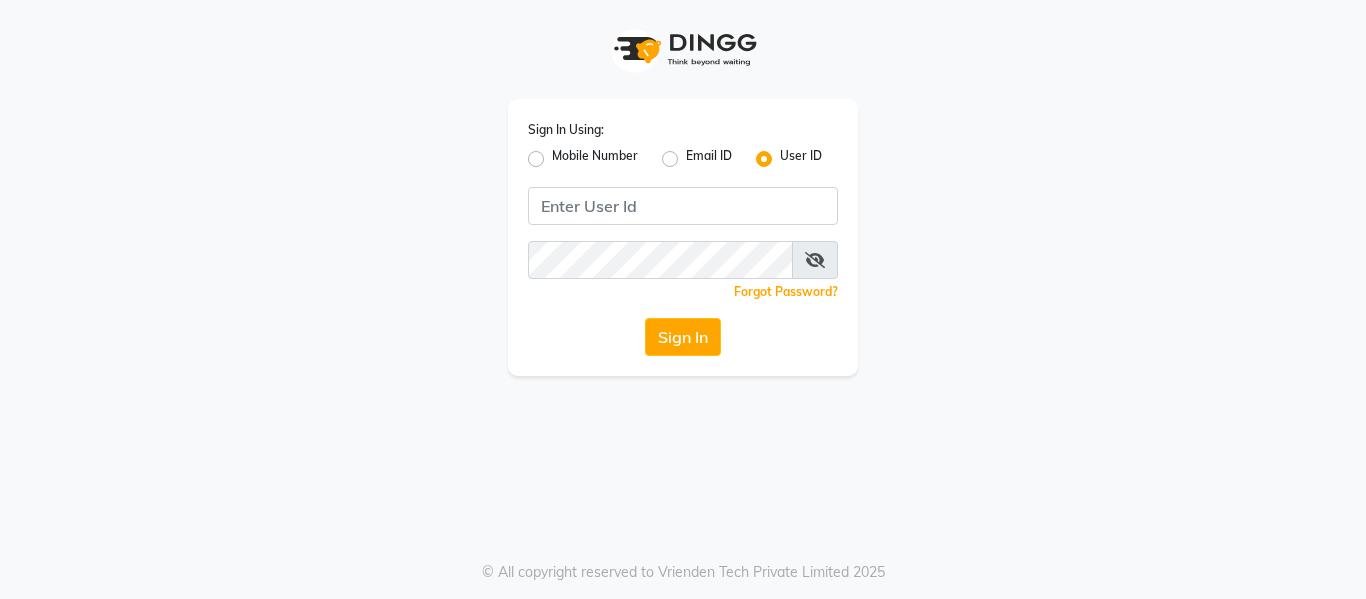scroll, scrollTop: 0, scrollLeft: 0, axis: both 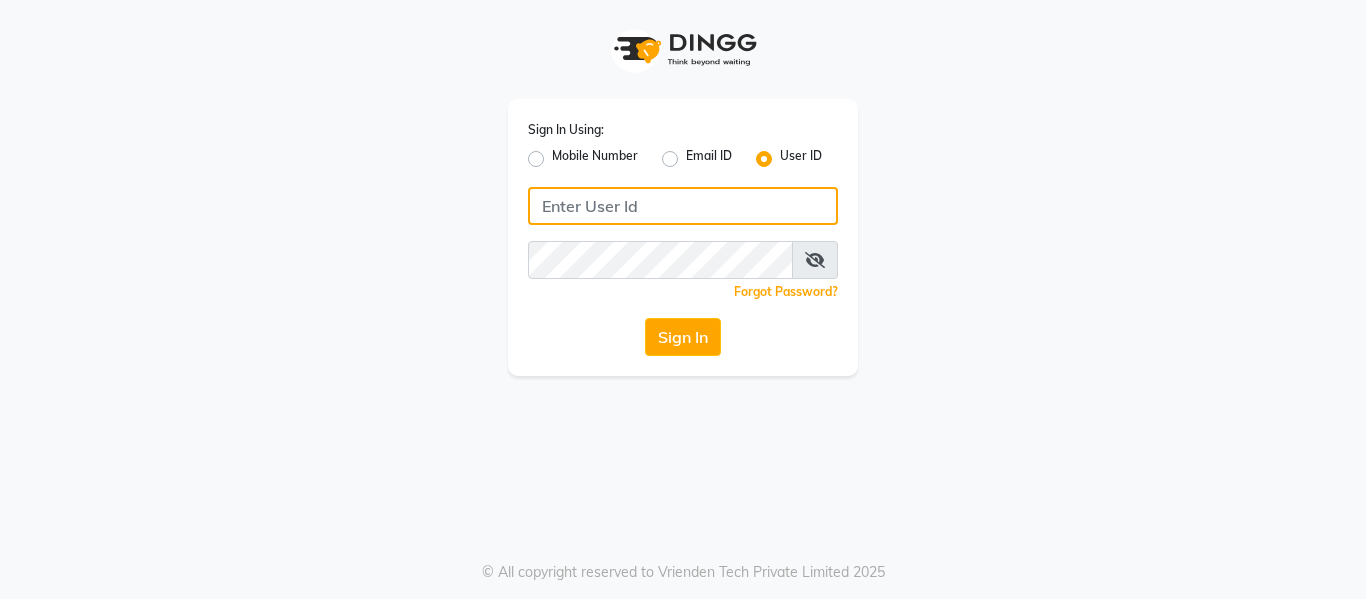 click 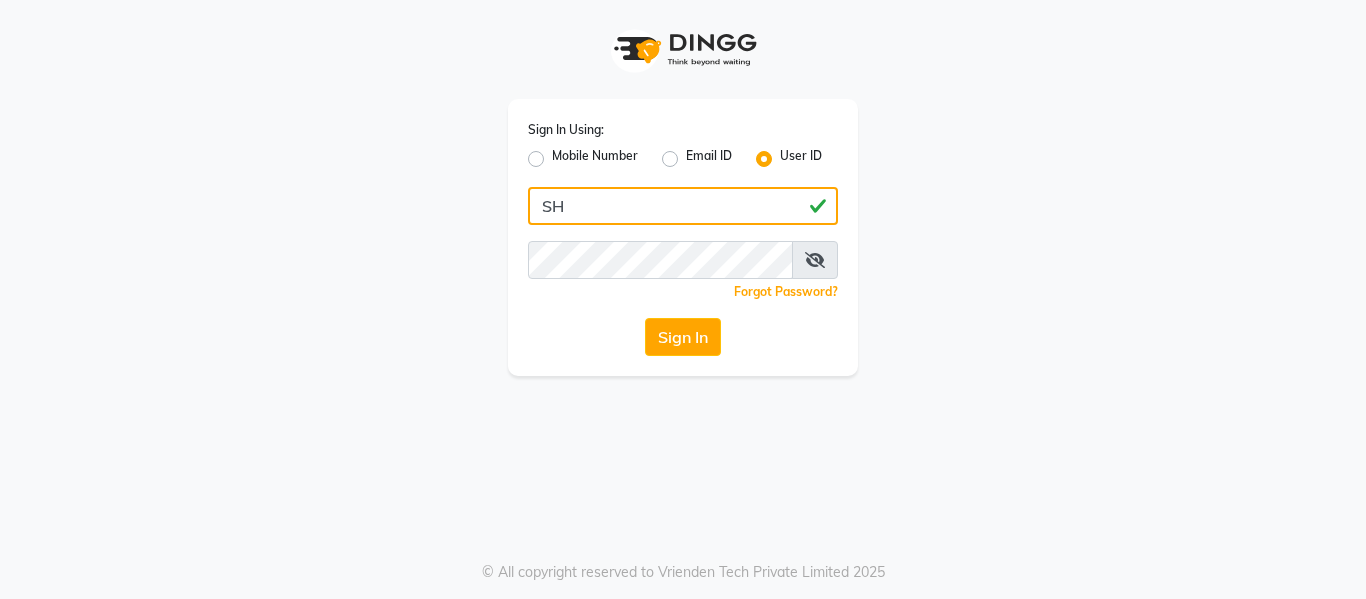 type on "S" 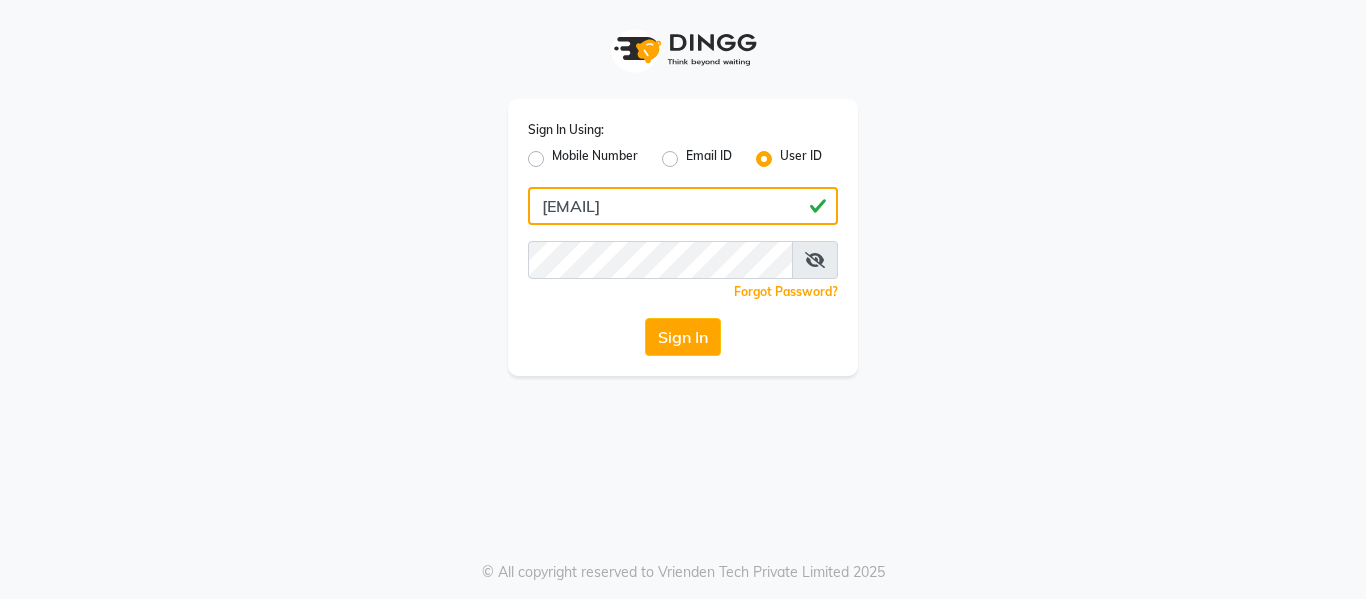 type on "[EMAIL]" 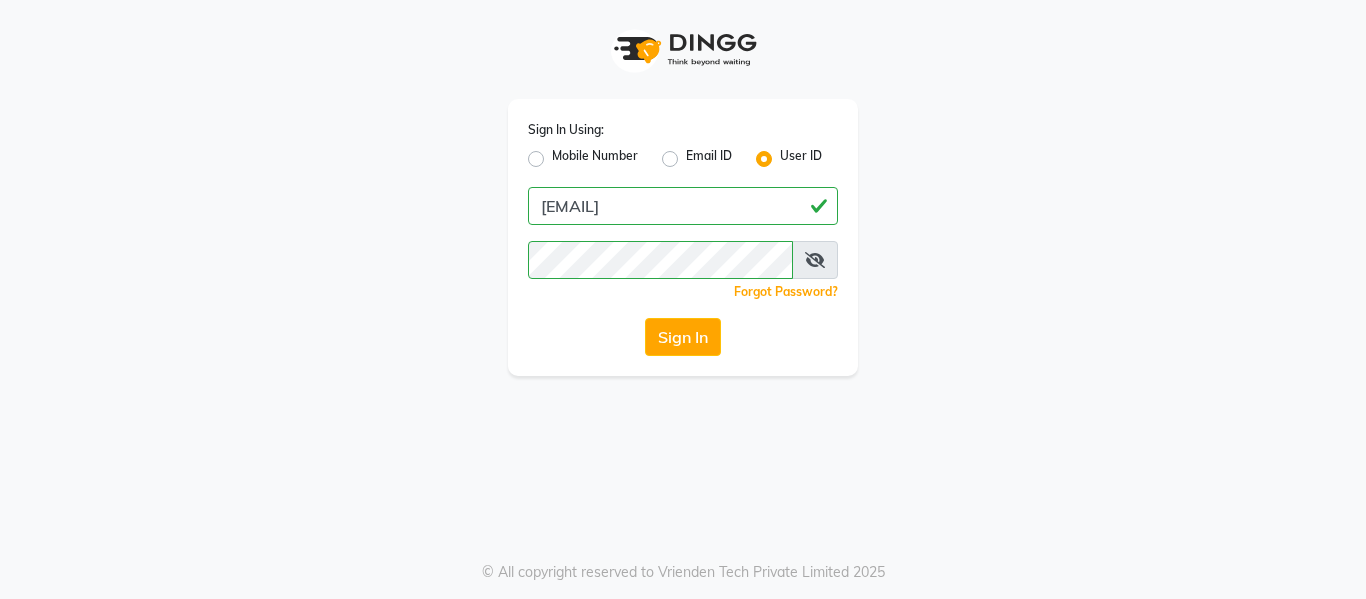 click at bounding box center [815, 260] 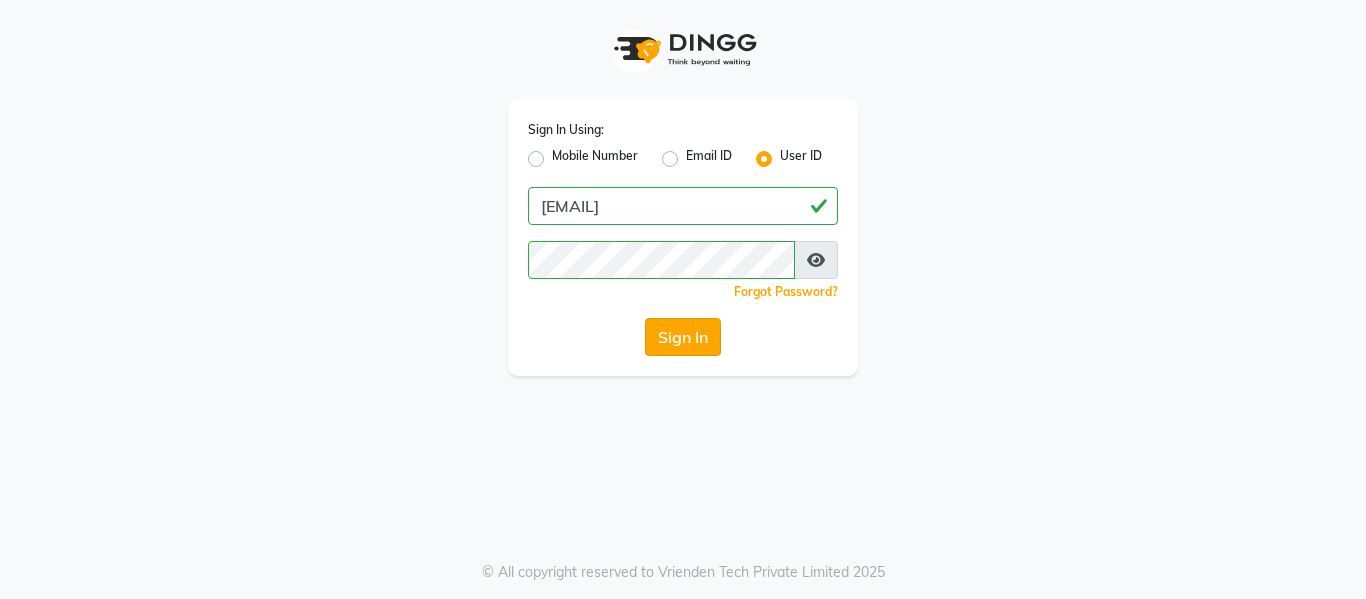 click on "Sign In" 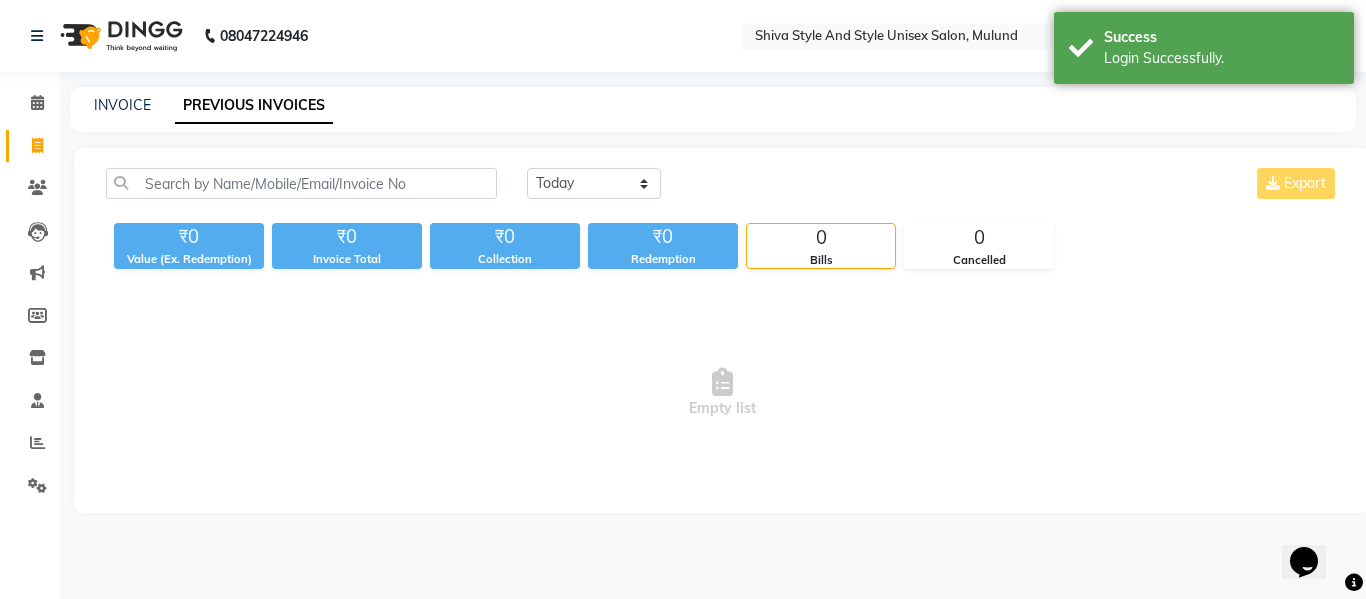 scroll, scrollTop: 0, scrollLeft: 0, axis: both 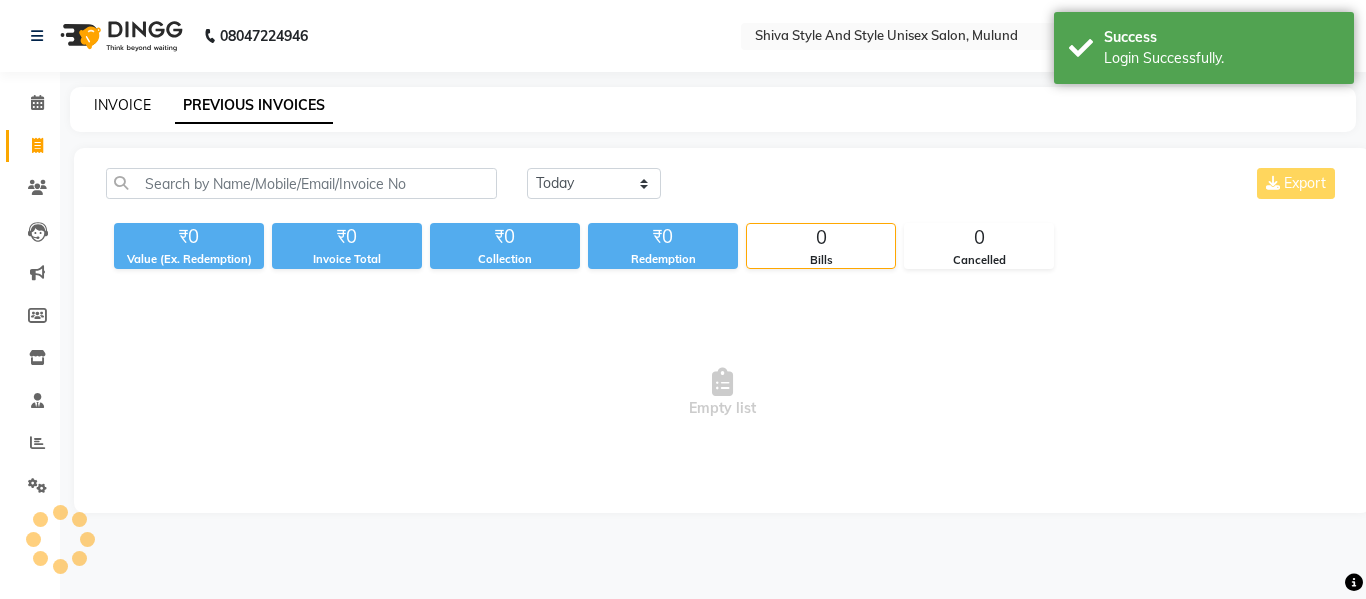 click on "INVOICE" 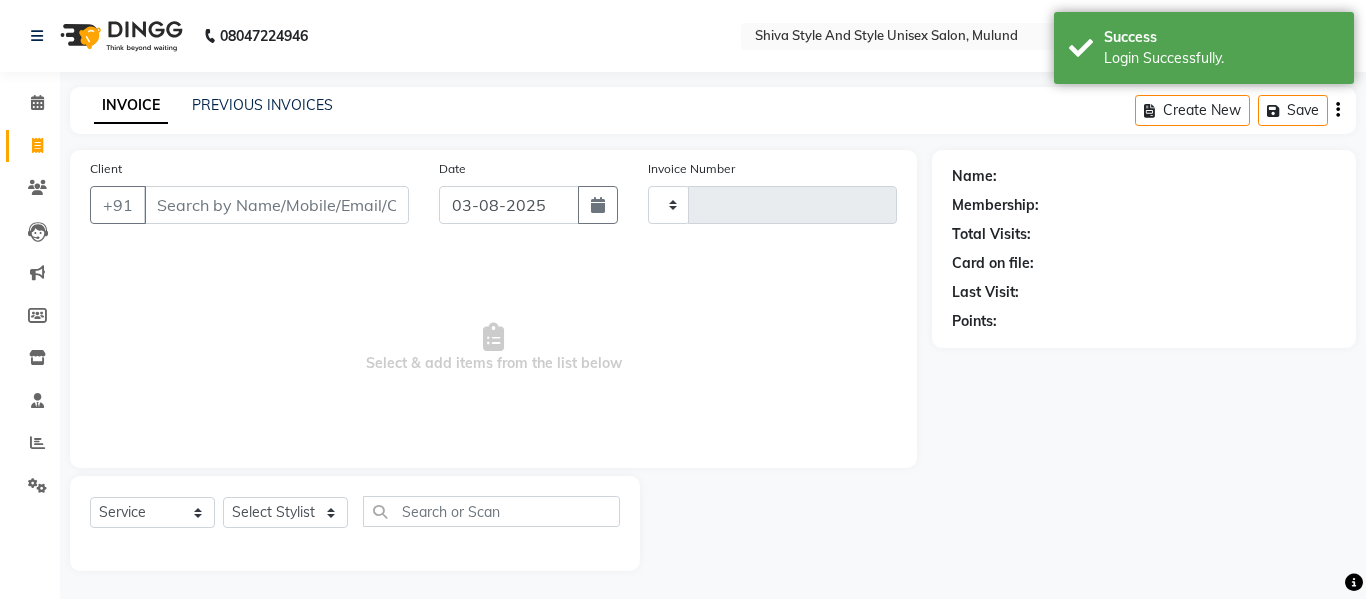 scroll, scrollTop: 2, scrollLeft: 0, axis: vertical 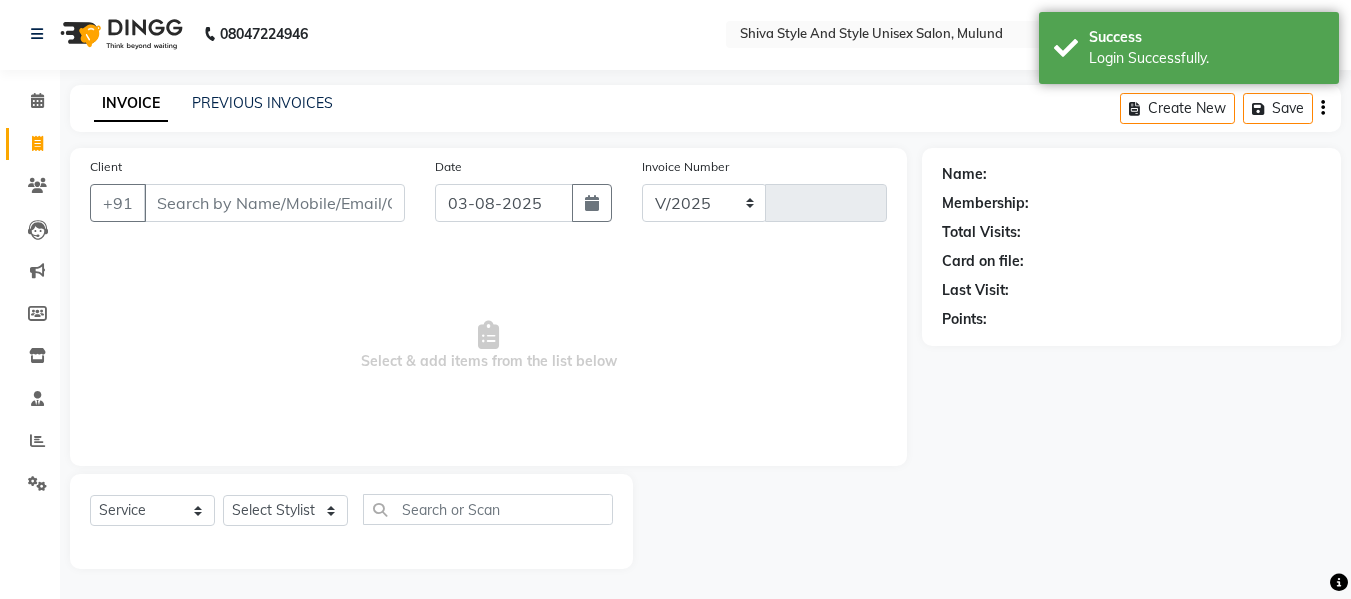 select on "7455" 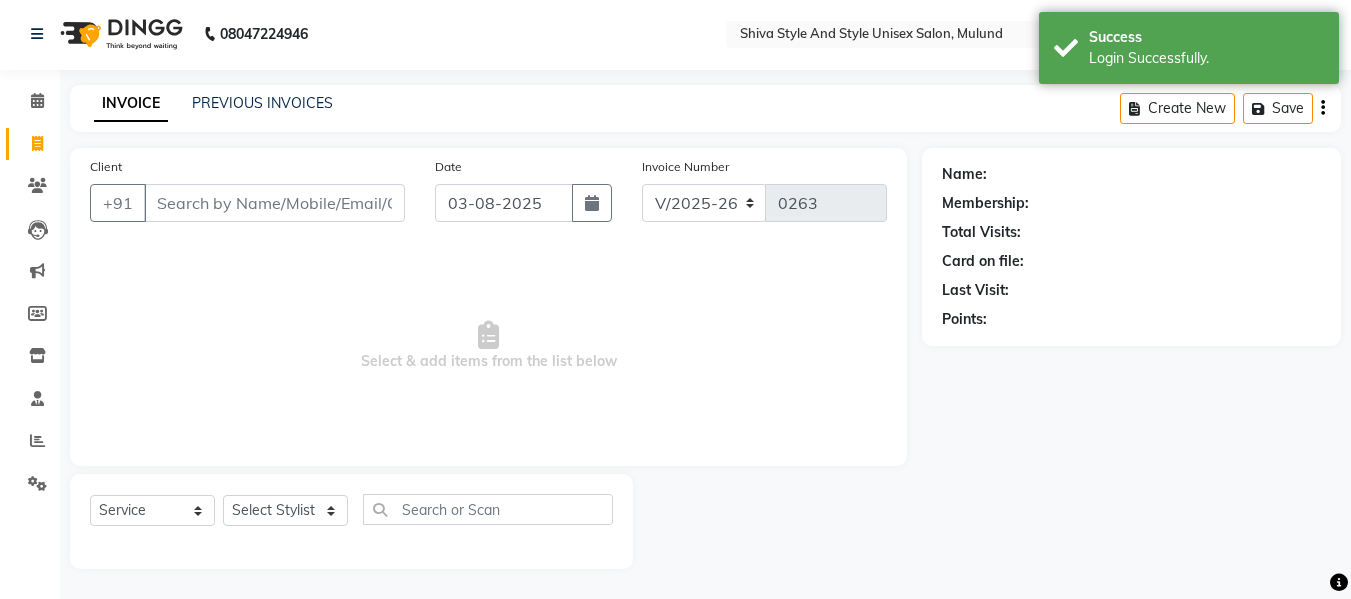 click on "Client" at bounding box center (274, 203) 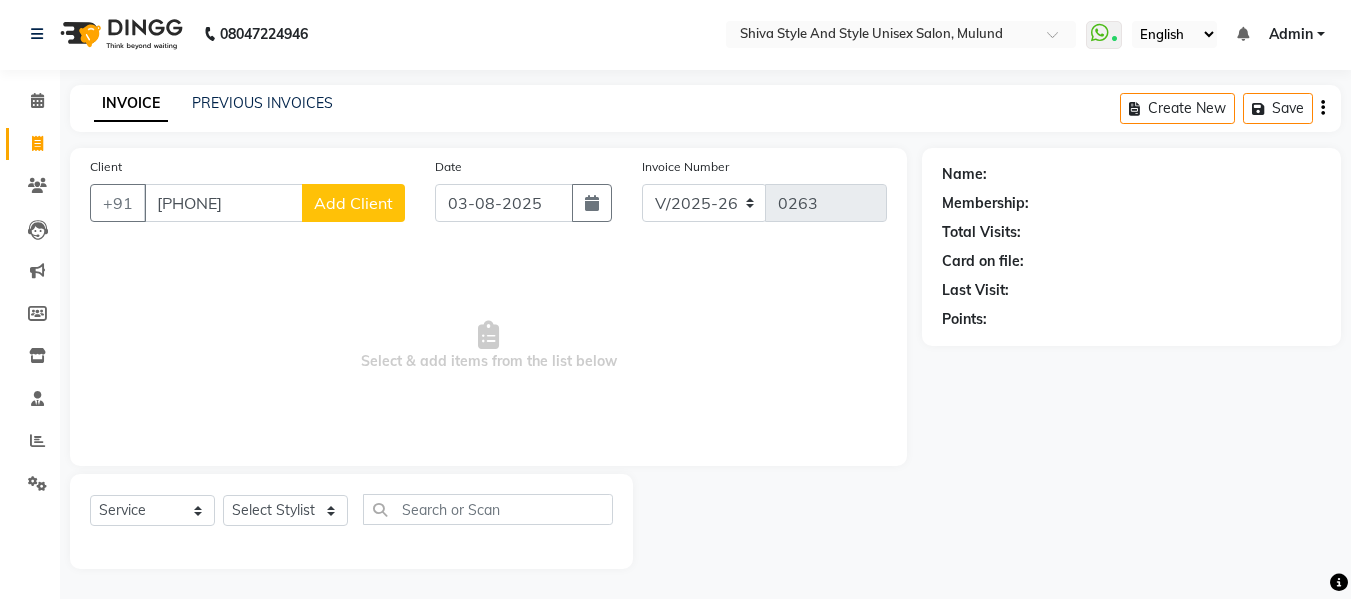 type on "[PHONE]" 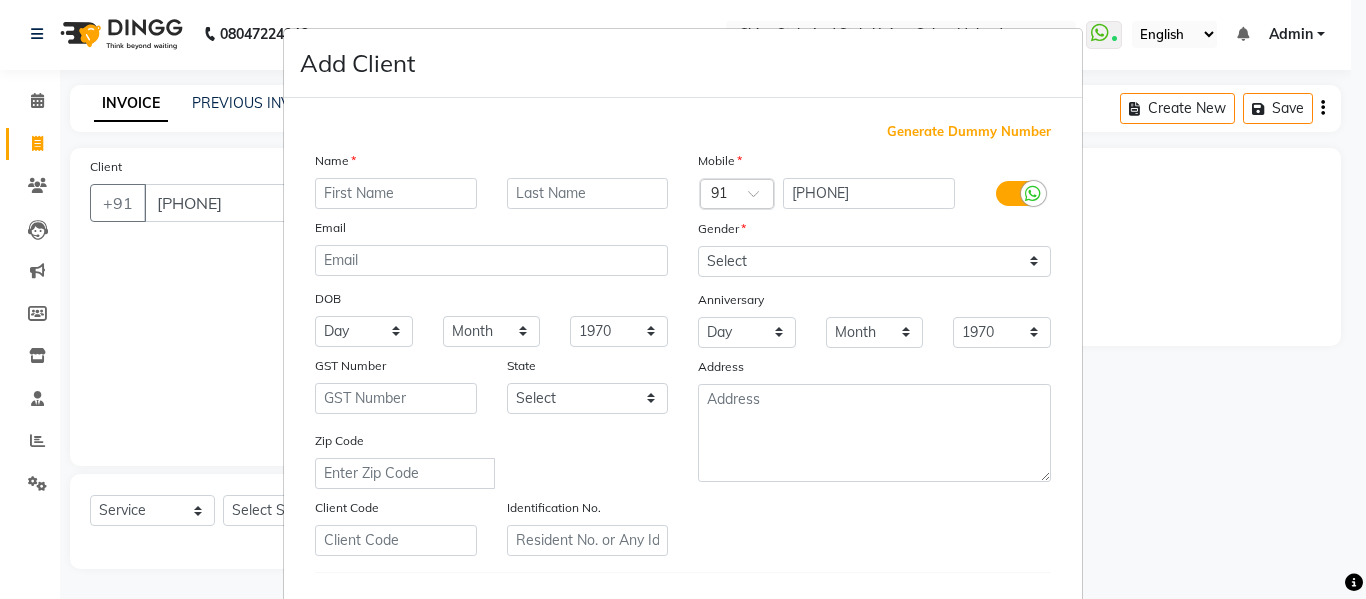click at bounding box center [396, 193] 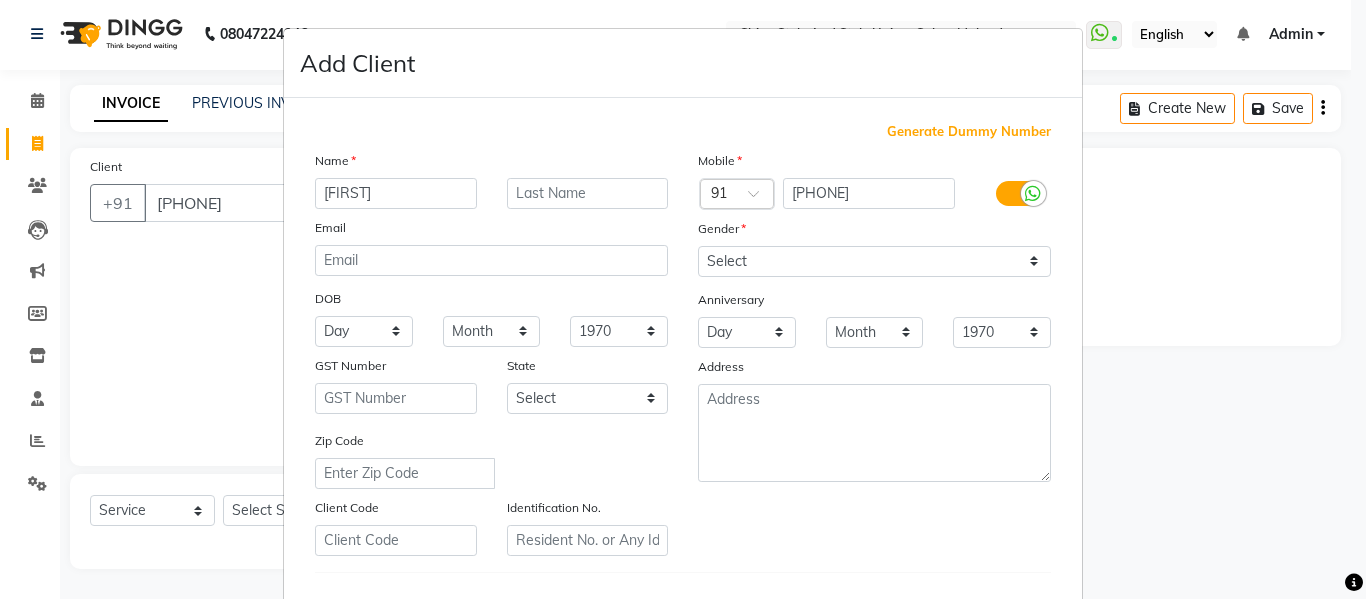 type on "[FIRST]" 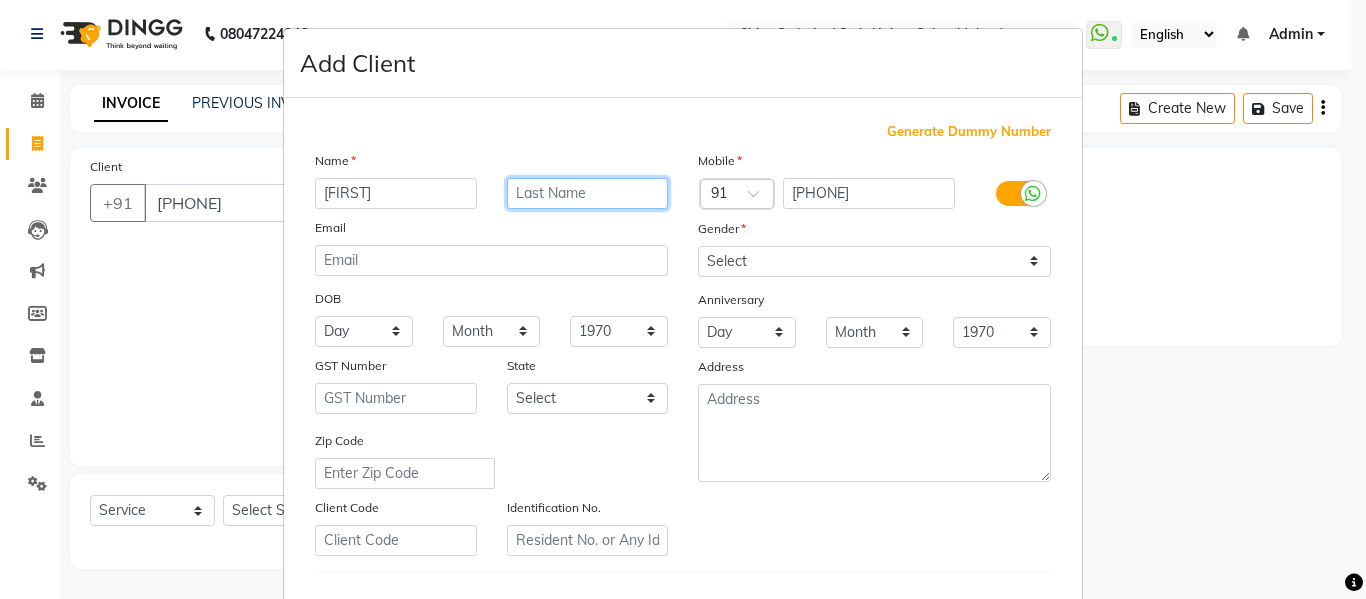 click at bounding box center (588, 193) 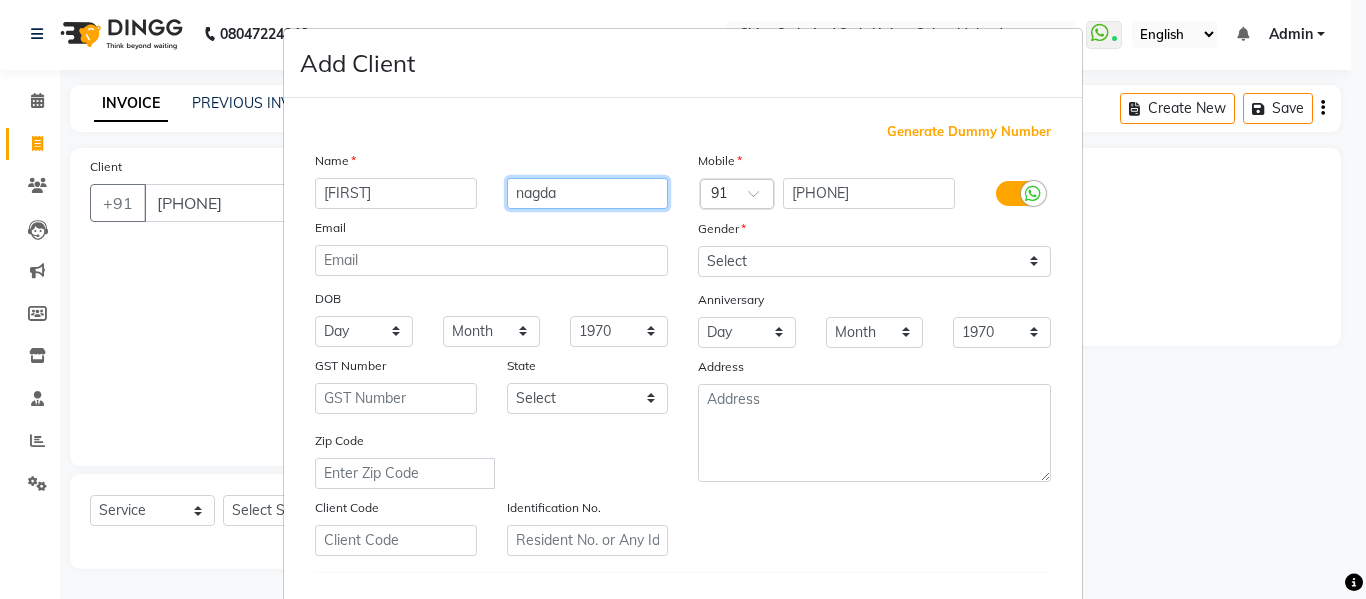 type on "nagda" 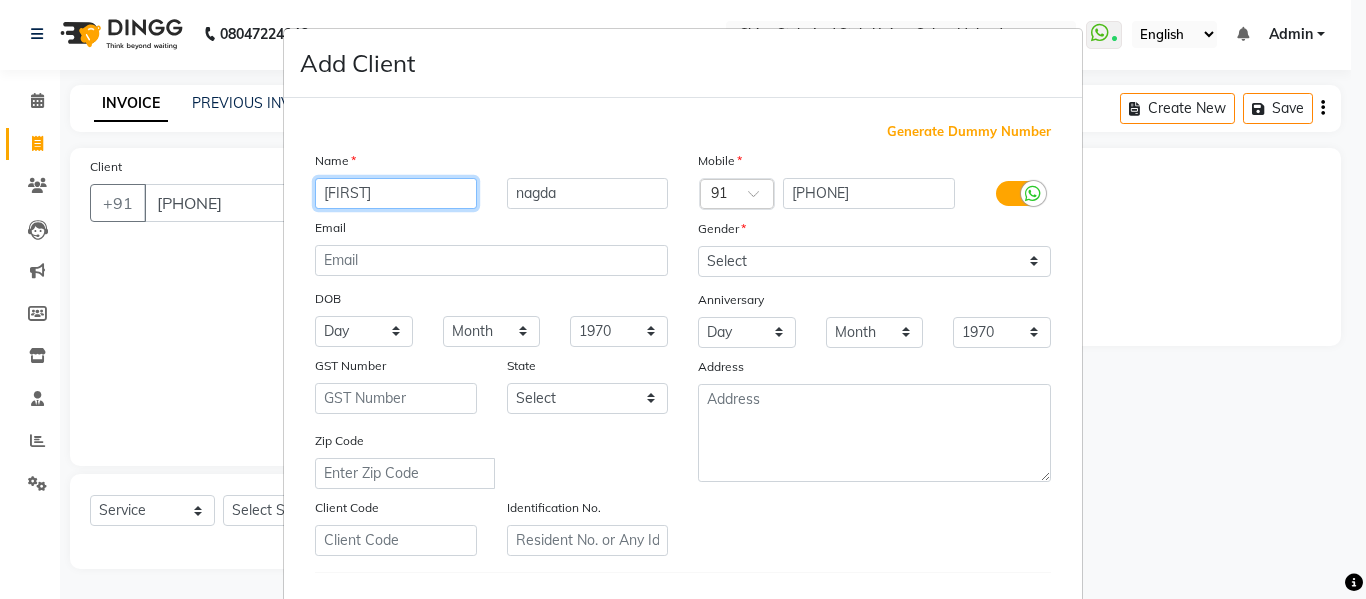 click on "[FIRST]" at bounding box center (396, 193) 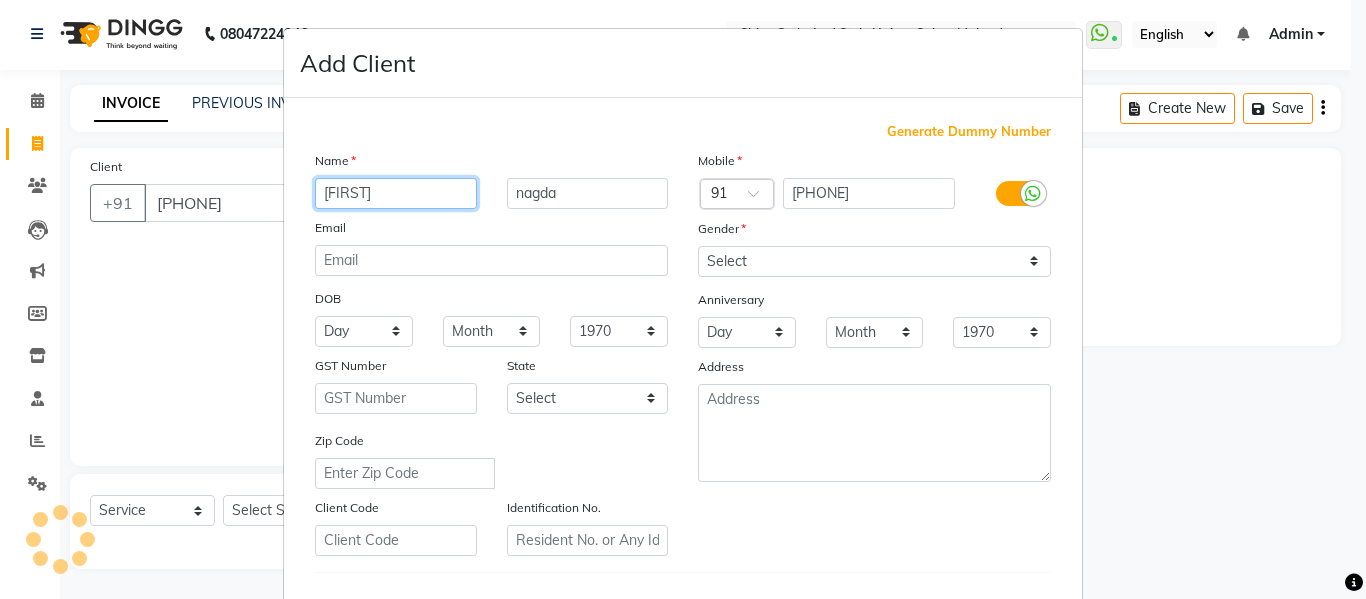 type on "[FIRST]" 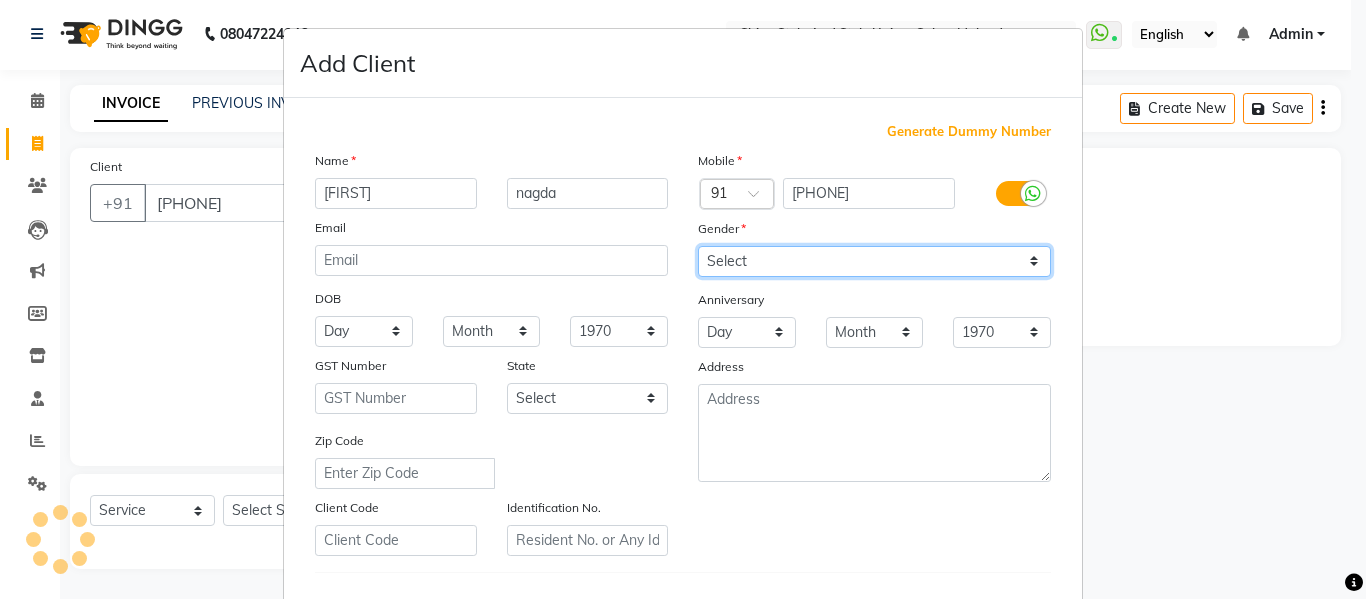 click on "Select Male Female Other Prefer Not To Say" at bounding box center (874, 261) 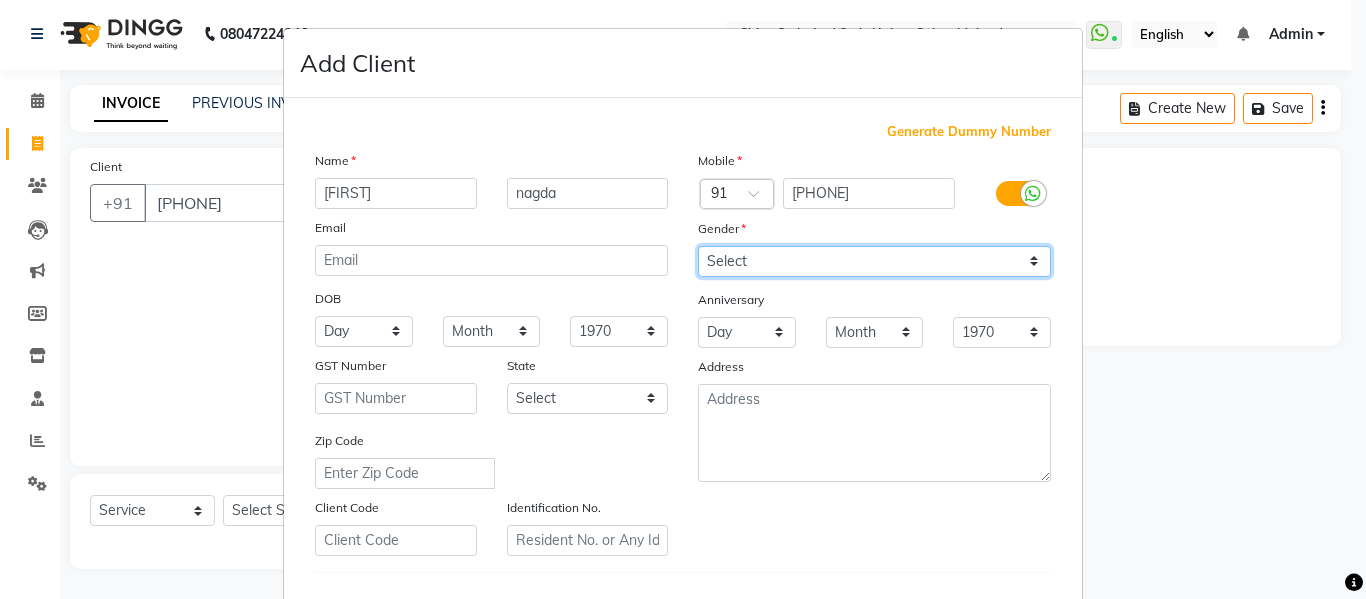 select on "female" 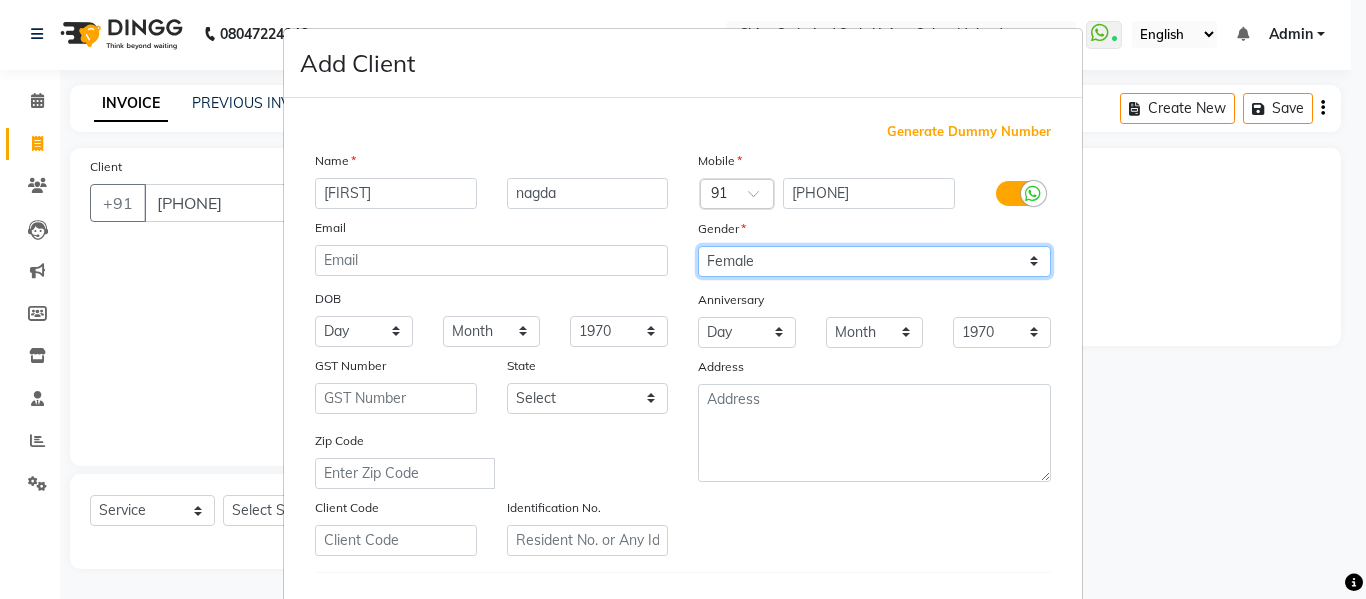 click on "Select Male Female Other Prefer Not To Say" at bounding box center (874, 261) 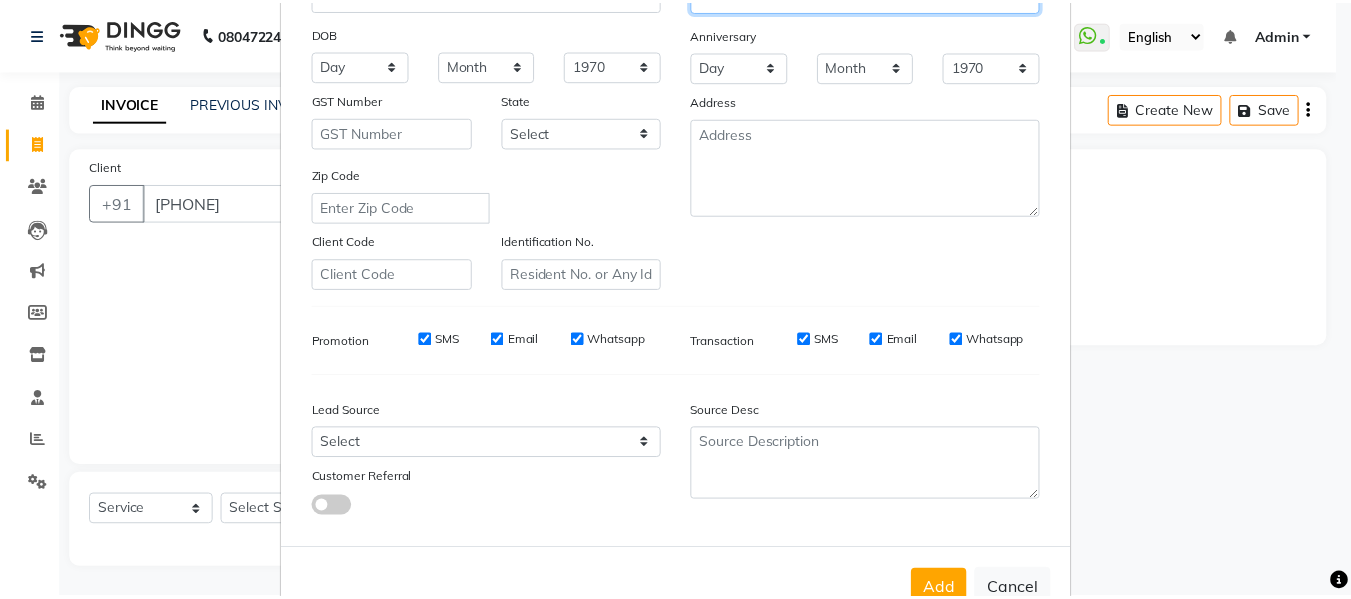 scroll, scrollTop: 313, scrollLeft: 0, axis: vertical 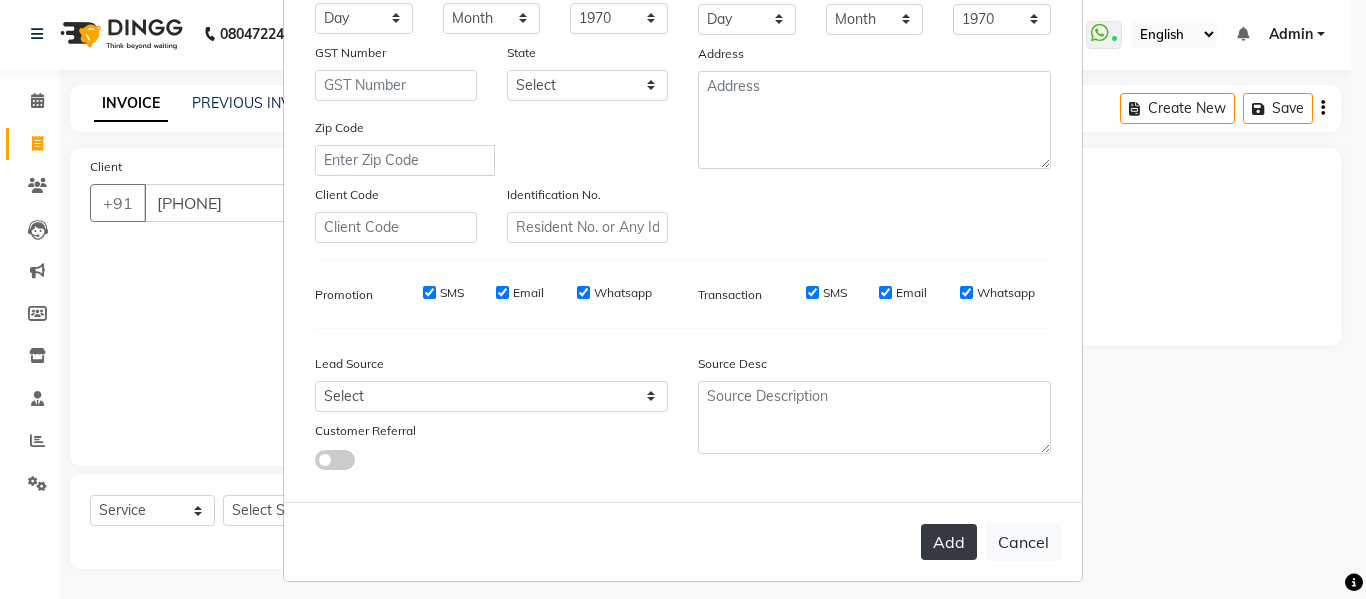 click on "Add" at bounding box center [949, 542] 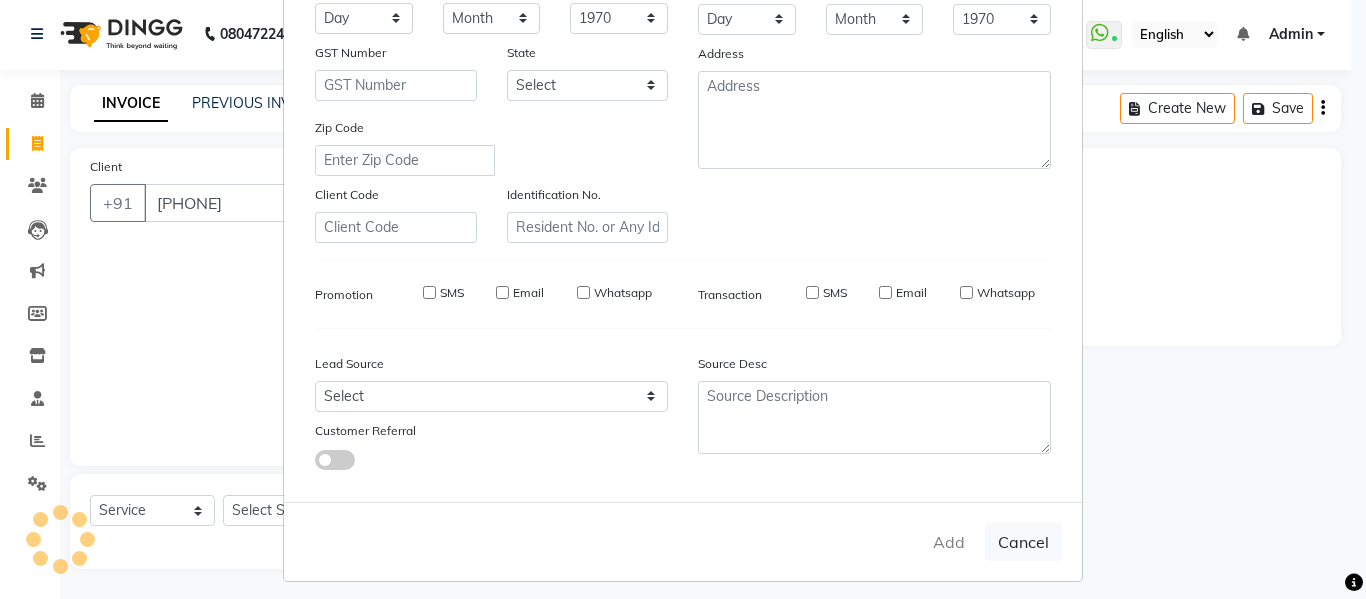type 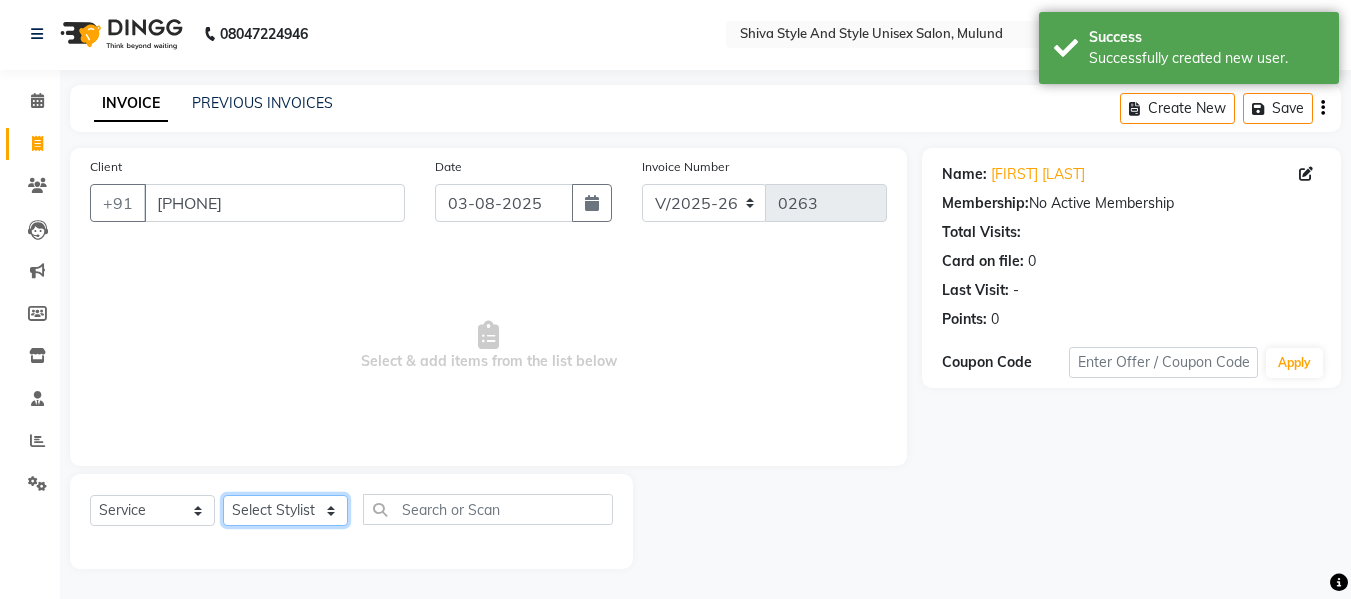 click on "Select Stylist [FIRST] [LAST] [FIRST] [LAST] [FIRST] [LAST] [FIRST] [LAST] [FIRST] [LAST] [FIRST] [LAST] [FIRST] [LAST] [FIRST] [LAST] [FIRST] [LAST] [FIRST] [LAST] [FIRST] [LAST] [FIRST] [LAST] [FIRST] [LAST] [FIRST] [LAST] [FIRST] [LAST] [FIRST] [LAST] [FIRST] [LAST] [FIRST] [LAST] [FIRST] [LAST]" 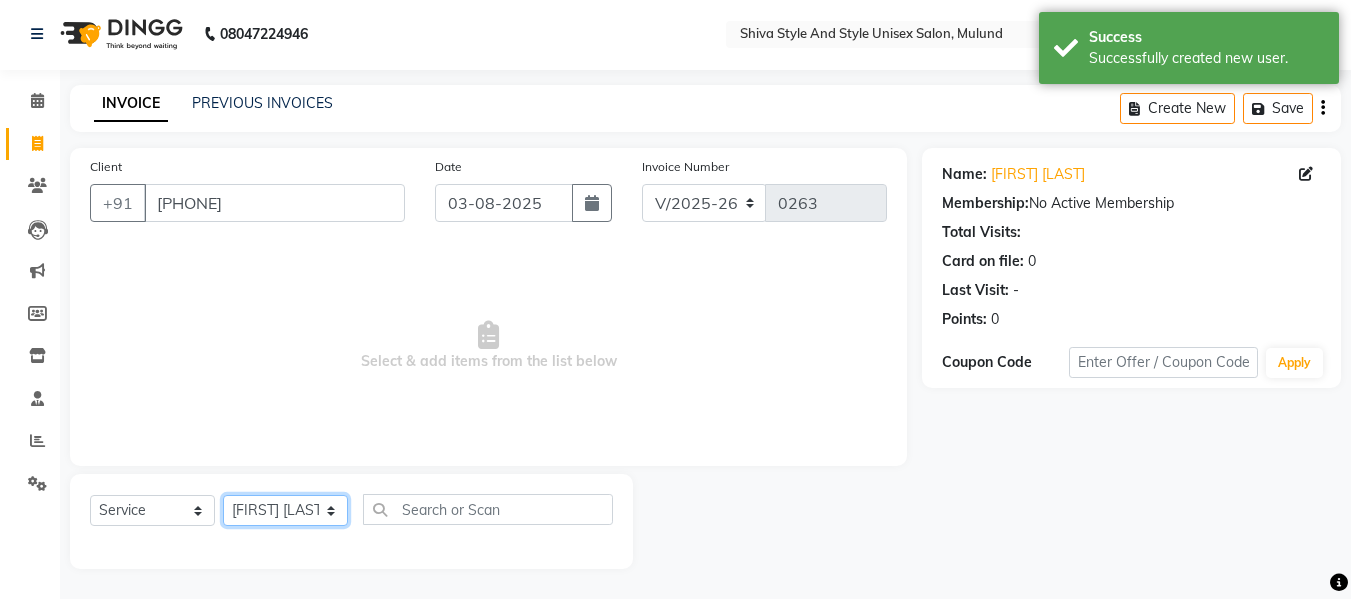 click on "Select Stylist [FIRST] [LAST] [FIRST] [LAST] [FIRST] [LAST] [FIRST] [LAST] [FIRST] [LAST] [FIRST] [LAST] [FIRST] [LAST] [FIRST] [LAST] [FIRST] [LAST] [FIRST] [LAST] [FIRST] [LAST] [FIRST] [LAST] [FIRST] [LAST] [FIRST] [LAST] [FIRST] [LAST] [FIRST] [LAST] [FIRST] [LAST] [FIRST] [LAST] [FIRST] [LAST]" 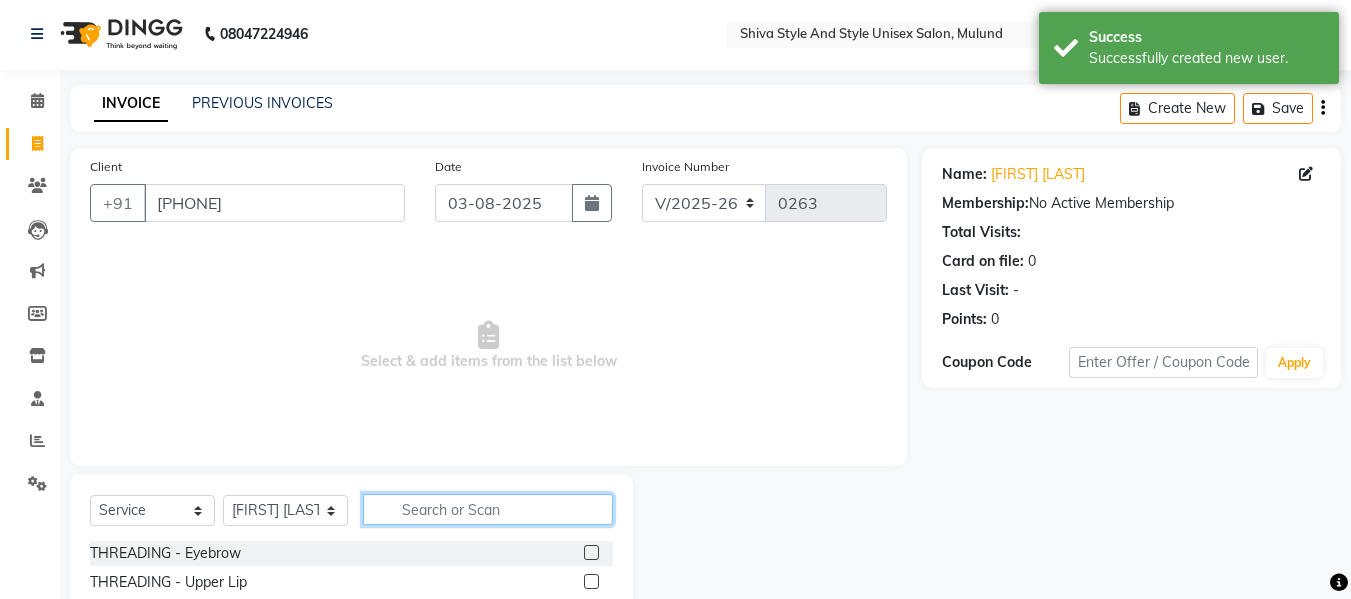 click 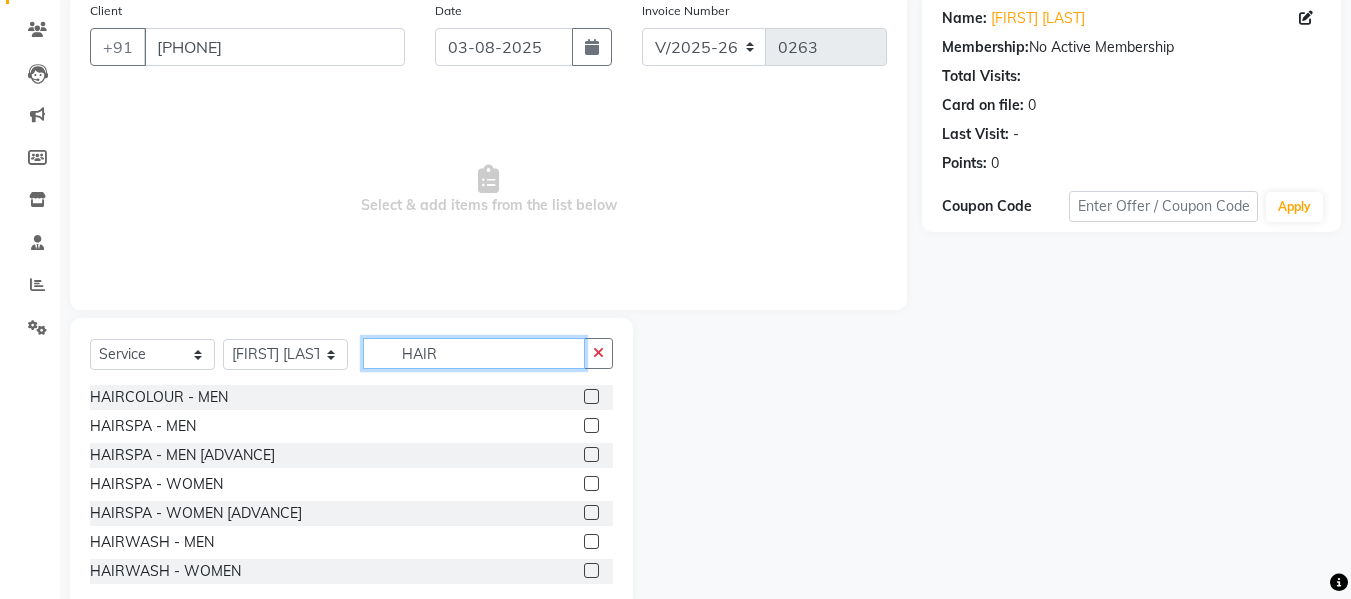 scroll, scrollTop: 172, scrollLeft: 0, axis: vertical 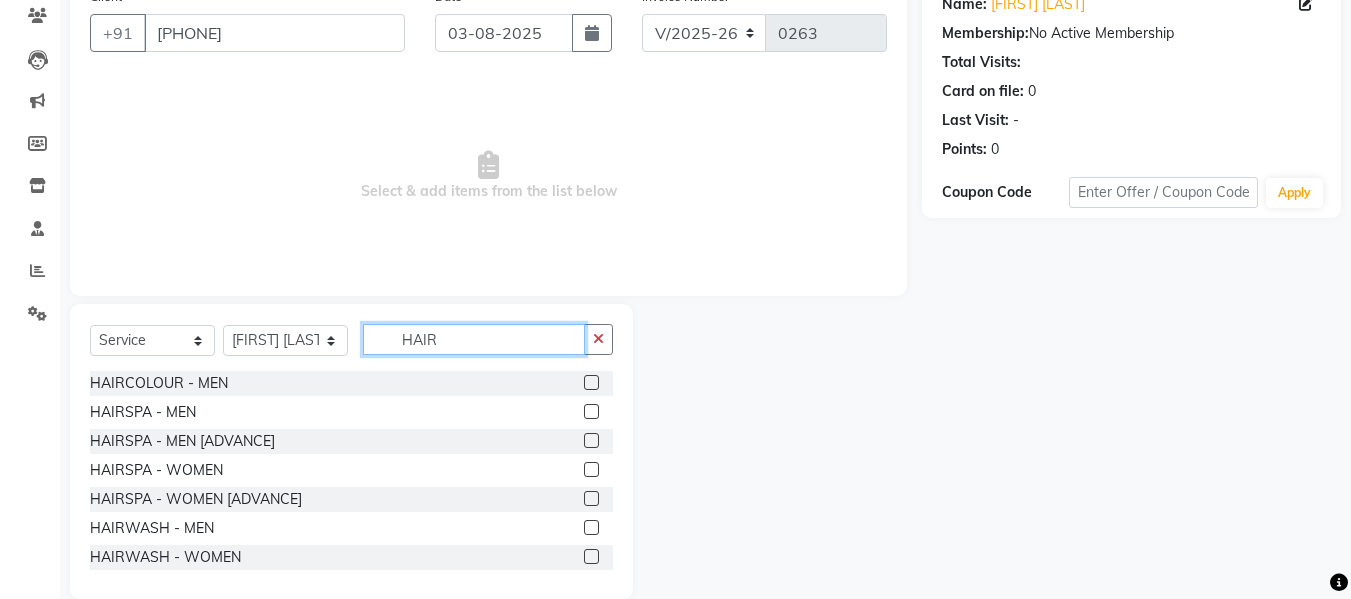 type on "HAIR" 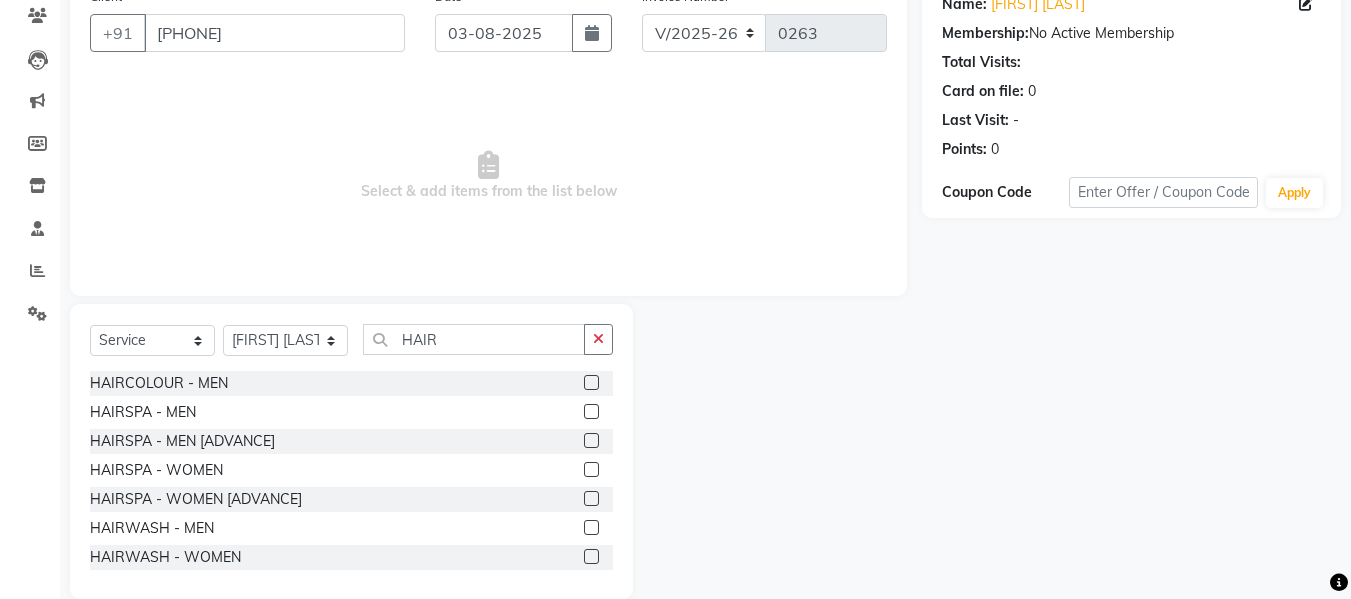 click 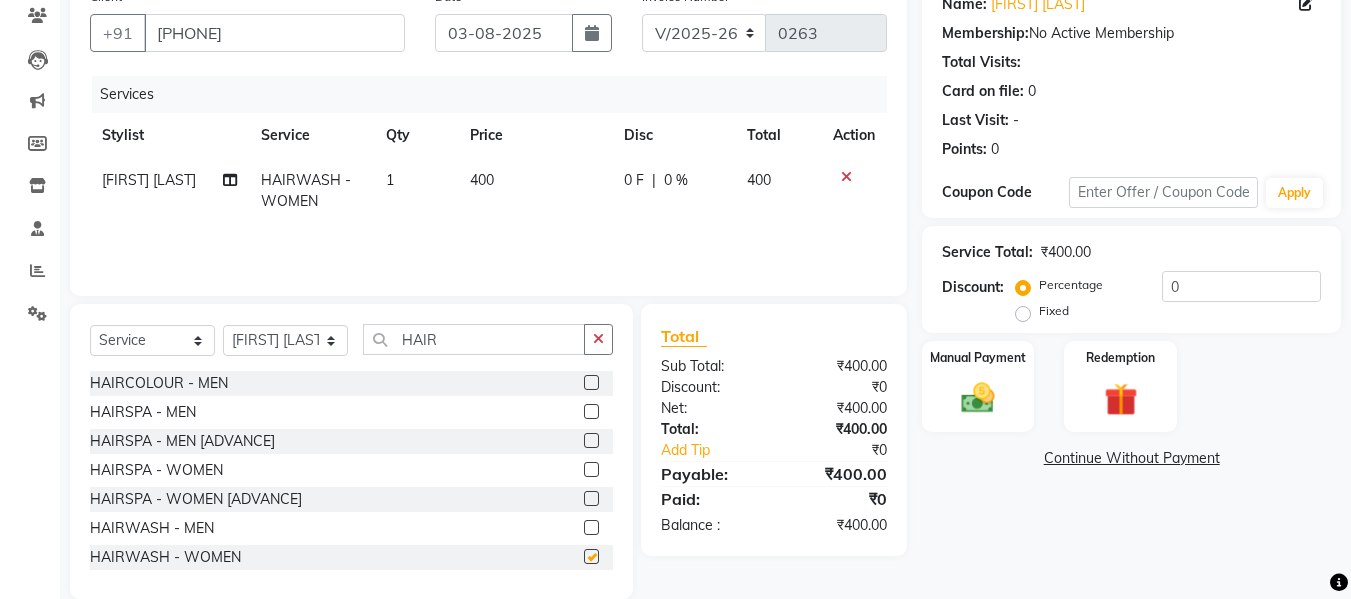 checkbox on "false" 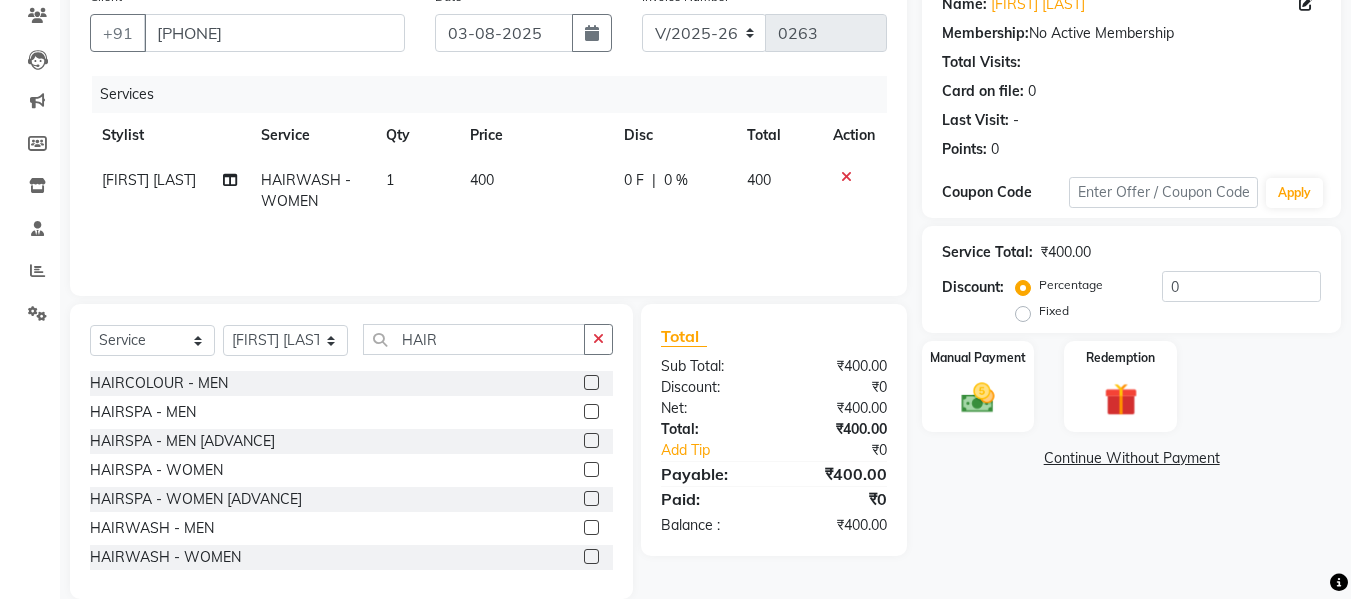 click on "400" 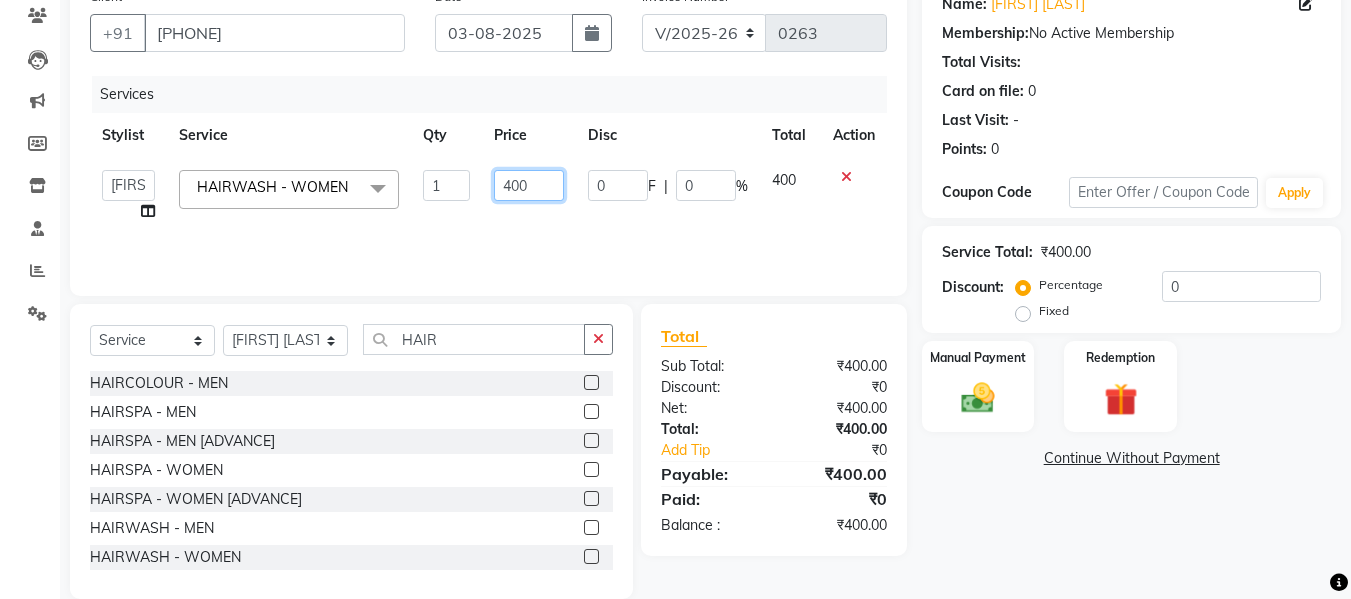 click on "400" 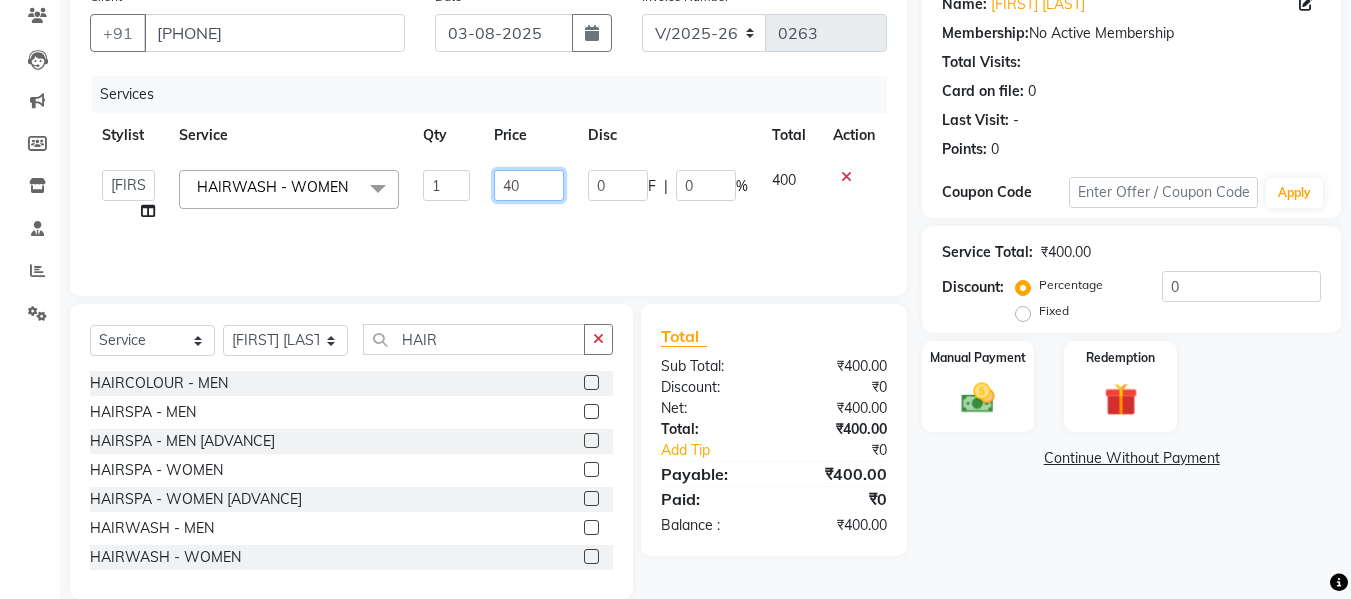 type on "4" 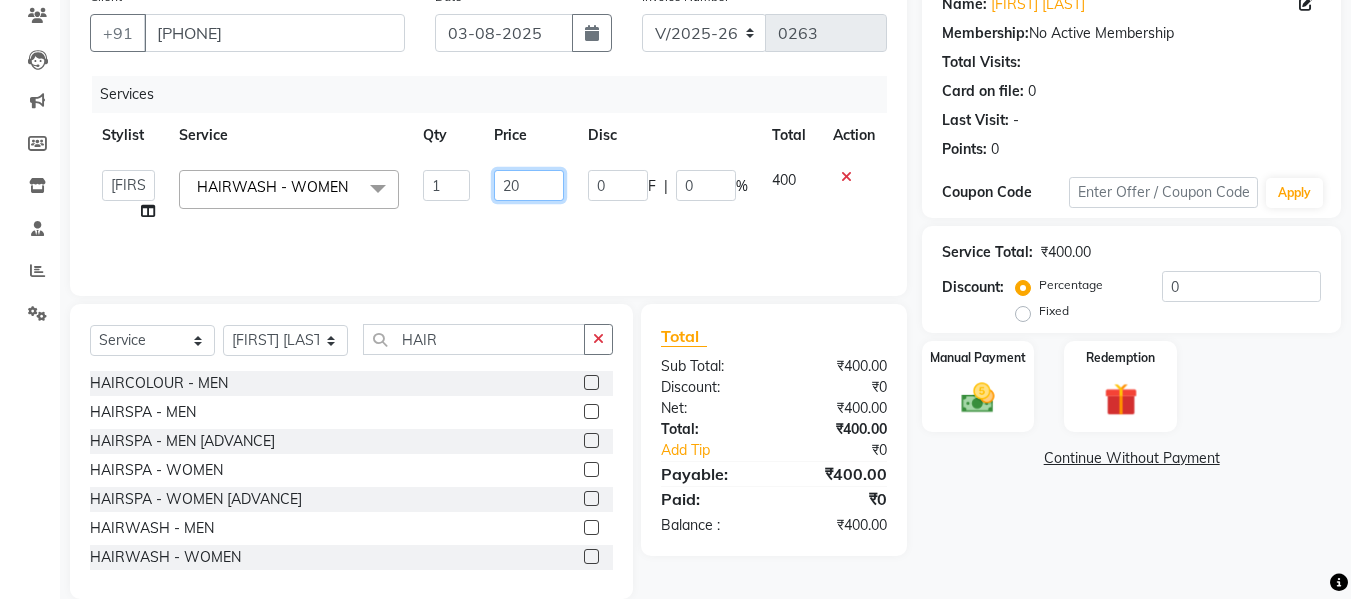 type on "200" 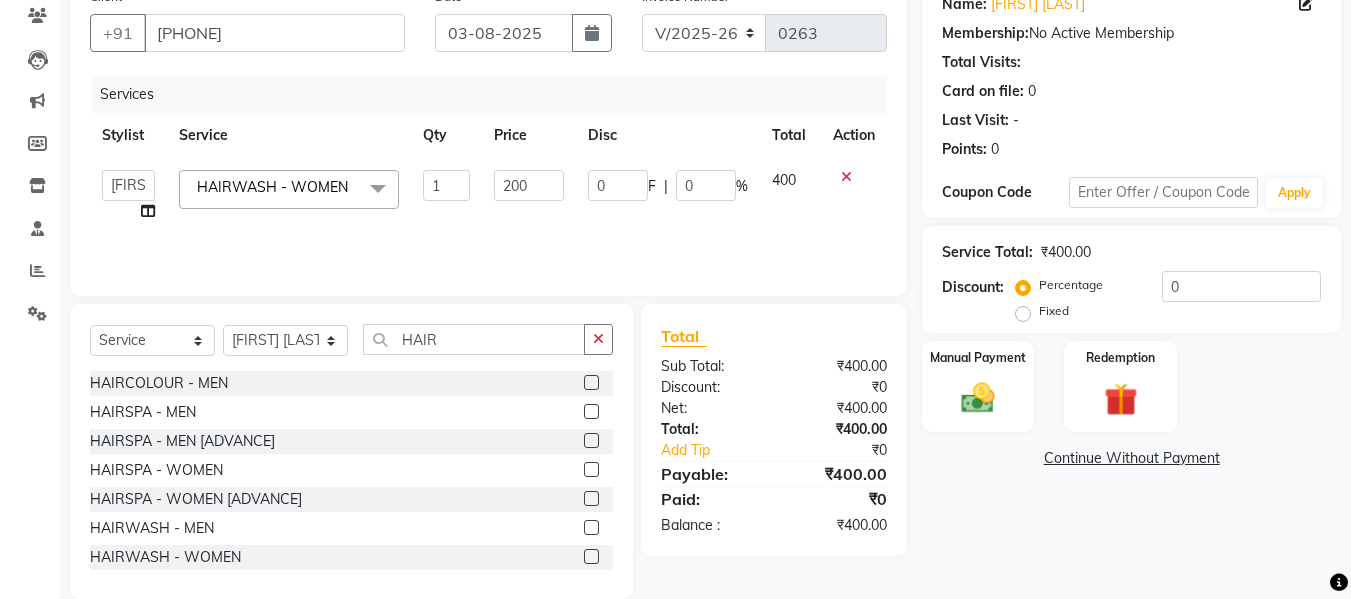 click on "Aalam kamre   [FIRST] [LAST]   [FIRST]   [FIRST] [LAST]   [FIRST] [LAST]   [FIRST] [LAST]   [FIRST] [LAST]   [FIRST] [LAST]   [FIRST] [LAST]   [FIRST] [LAST]   [FIRST] [LAST]   [FIRST] [LAST]   [FIRST] [LAST]   [FIRST] [LAST]   [FIRST] [LAST]   [FIRST] [LAST]   [FIRST] [LAST]  HAIRWASH - WOMEN   x THREADING - Eyebrow THREADING - Upper Lip  THREADING - Forehead THREADING - Chin THREADING - Jawline THREADING - Full Face HAIRCOLOUR - MEN HAIRSPA - MEN  HAIRSPA - MEN [ADVANCE] HAIRSPA - WOMEN  HAIRSPA - WOMEN [ADVANCE] TOUCHUP WOMEN - [1INCH] TOUCHUP WOMEN - [ 1.5 INCH] TOUCHUP WOMEN - [2 INCH] DANDRUFF TREATMENT - MEN  DANDRUFF TREATMENT-FEMALE HAIRWASH - MEN  HAIRWASH - WOMEN  SHAVING BEARD SHAPE BEARD COL0UR KERATIN [MEN] FRUIT CLEANUP CHREYLS OXYBLAST FACIAL WAXING- FULL LEGS CHREYLS CLARIGLOW FACIAL 03+ CLEANUP  HAIRCUT MEN  TRIMMING  HAIRSET MEN BLOWDRY  THREADING - UPPER LIP HYDRAFACIAL- BASIC TREATMENT NANOPLASTIA DTAN WAXING - Upper Lip / Lower Lip WAXING - Chin WAXING - Full Face [NUMBER] [NUMBER]" 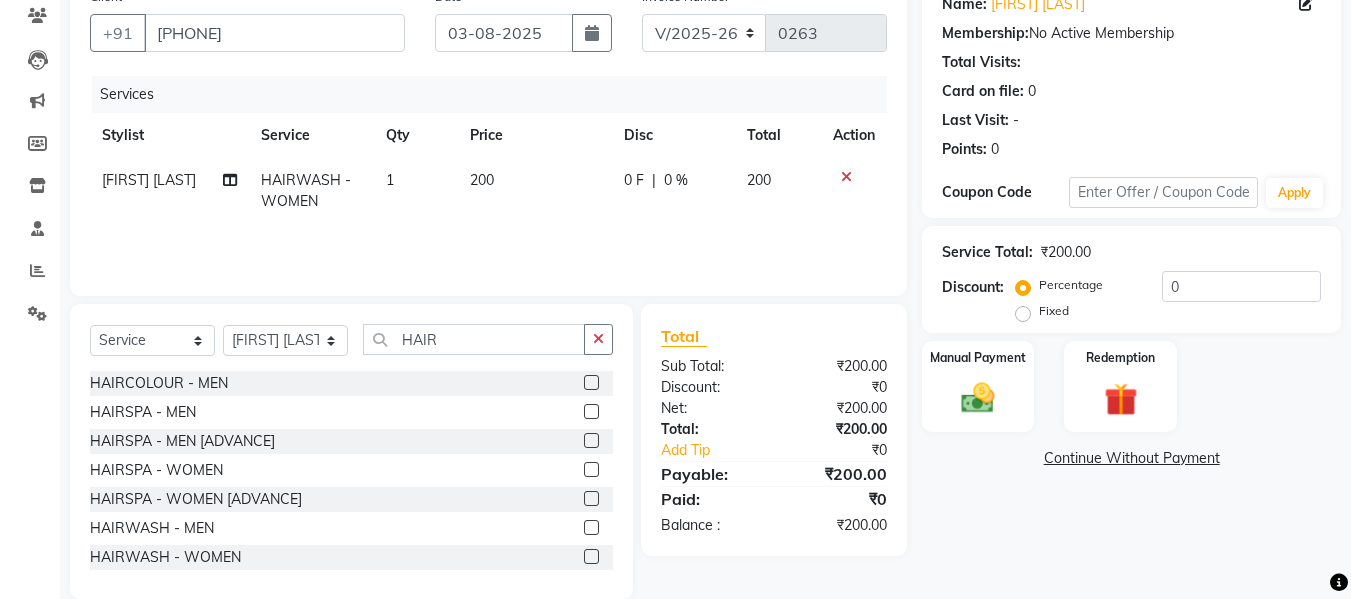click on "Select  Service  Product  Membership  Package Voucher Prepaid Gift Card  Select Stylist [FIRST] [LAST] [FIRST] [LAST] [FIRST] [LAST] [FIRST] [LAST] [FIRST] [LAST] [FIRST] [LAST] [FIRST] [LAST] [FIRST] [LAST] [FIRST] [LAST] [FIRST] [LAST] [FIRST] [LAST] [FIRST] [LAST] [FIRST] [LAST] [FIRST] [LAST] [FIRST] [LAST] [FIRST] [LAST] HAIR HAIRCOLOUR - MEN  HAIRSPA - MEN   HAIRSPA - MEN [ADVANCE]  HAIRSPA - WOMEN   HAIRSPA - WOMEN [ADVANCE]  HAIRWASH - MEN   HAIRWASH - WOMEN   HAIRCUT MEN   HAIRSET MEN  HAIR CUT (WOMAN) - Stylist  HAIR CUT (WOMAN) - Master Stylist  HAIR WASH/IRONING/TONGS/SPA - Normal Hair Wash (Dry)  HAIR WASH/IRONING/TONGS/SPA - Wash Blow-Dry (+Styling)  HAIRCUT - Normal (with wash)  HAIRCUT - Advance Haircut  HAIR SPA - Shoulder  HAIR SPA - Mid Waist  HAIR SPA - Below Waist" 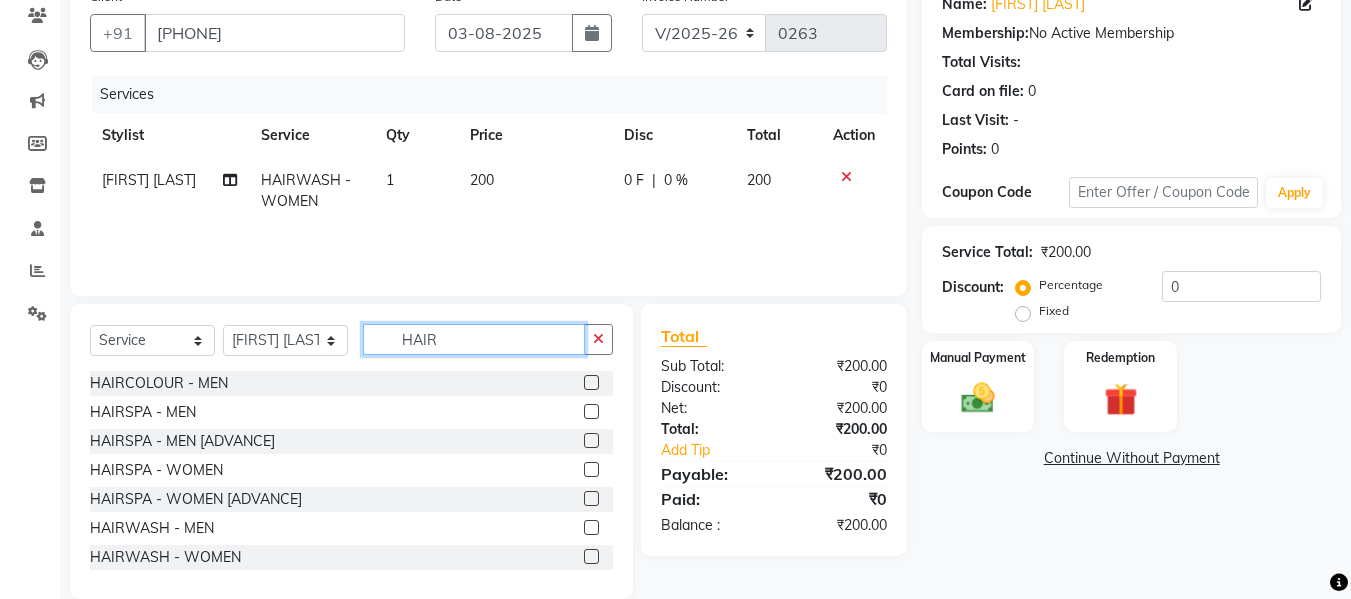 click on "HAIR" 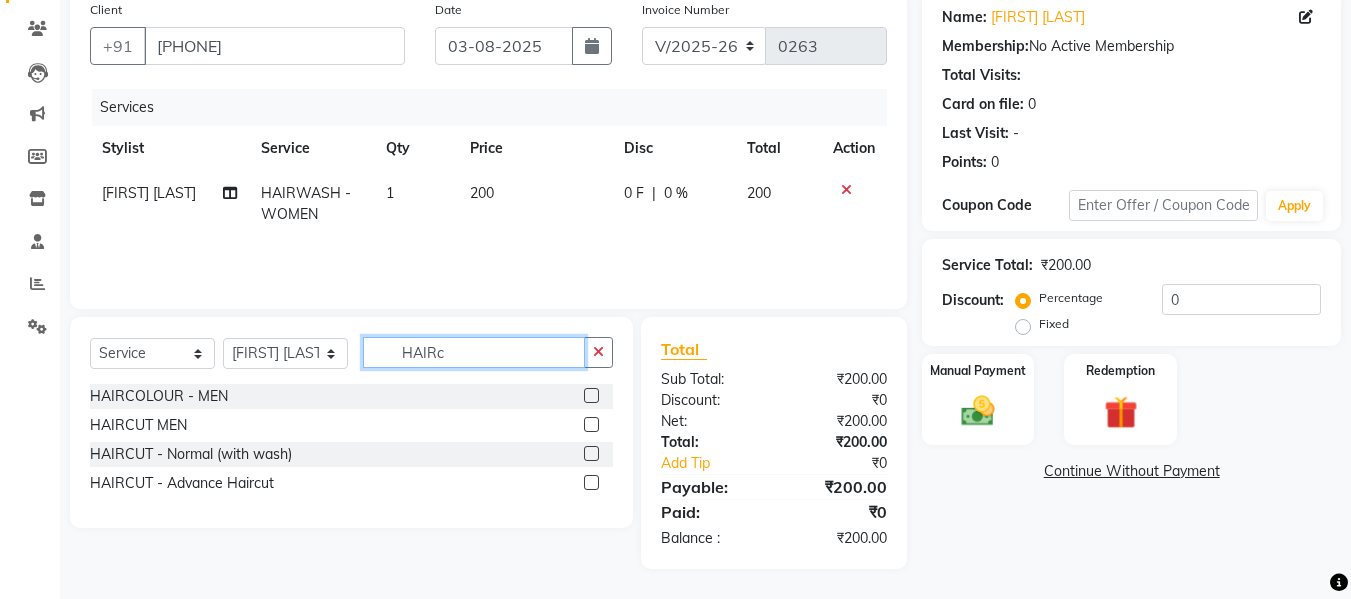 scroll, scrollTop: 159, scrollLeft: 0, axis: vertical 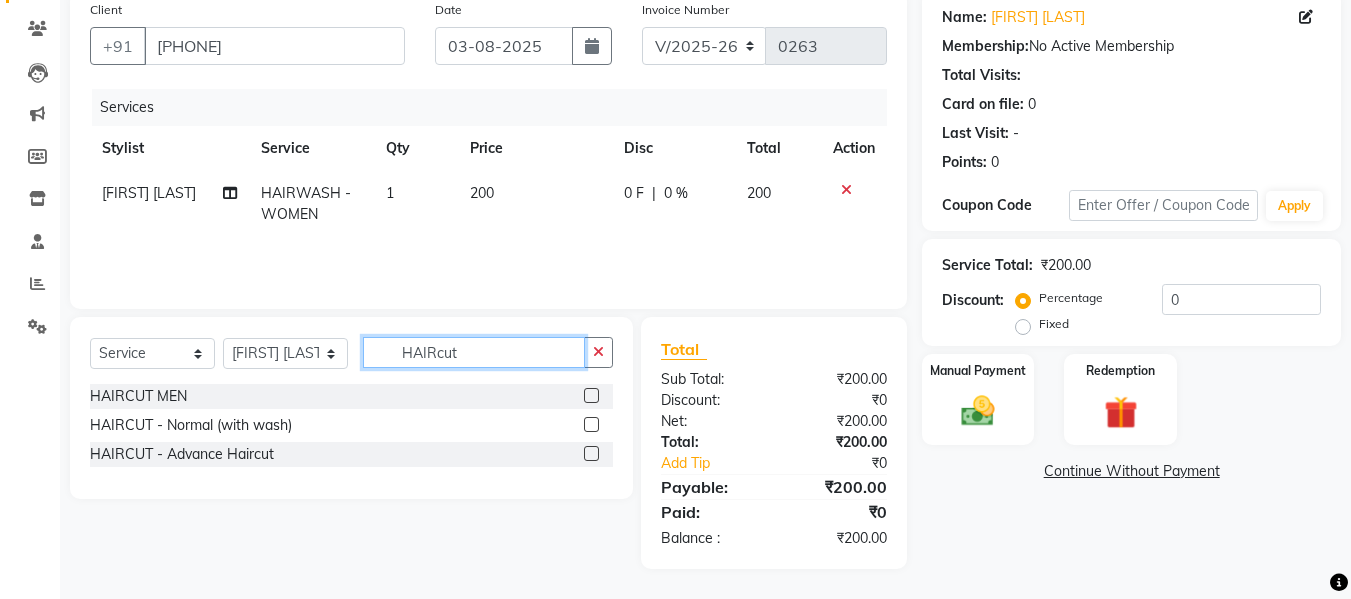 type on "HAIRcut" 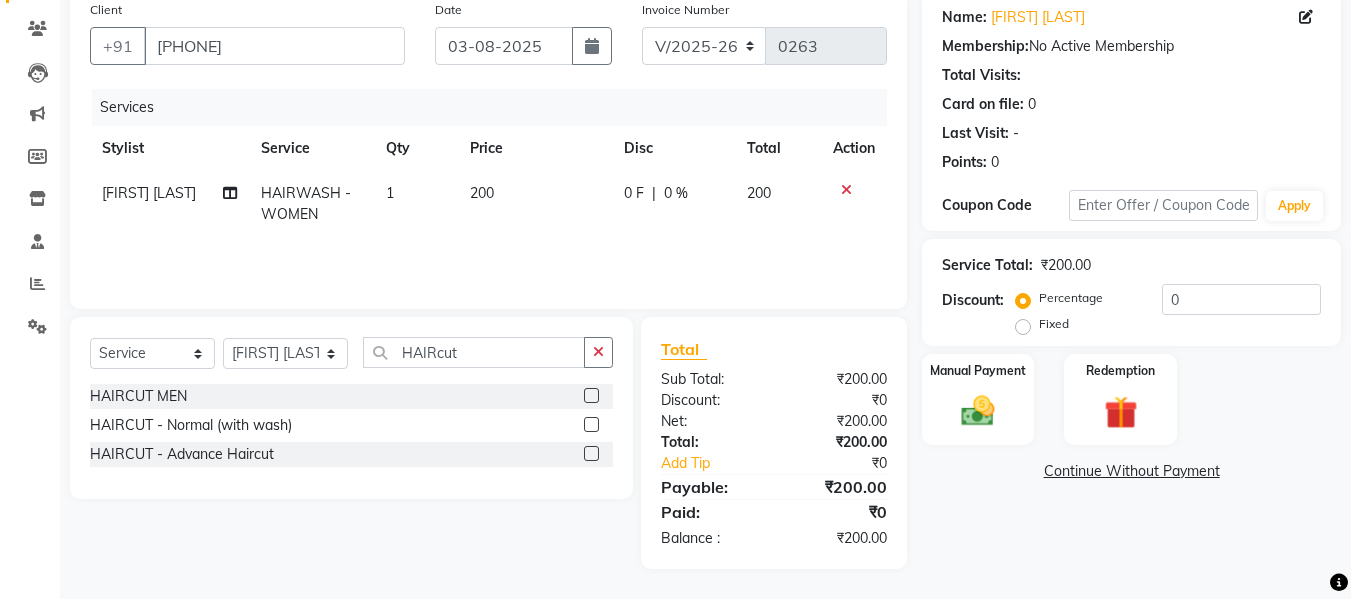 click 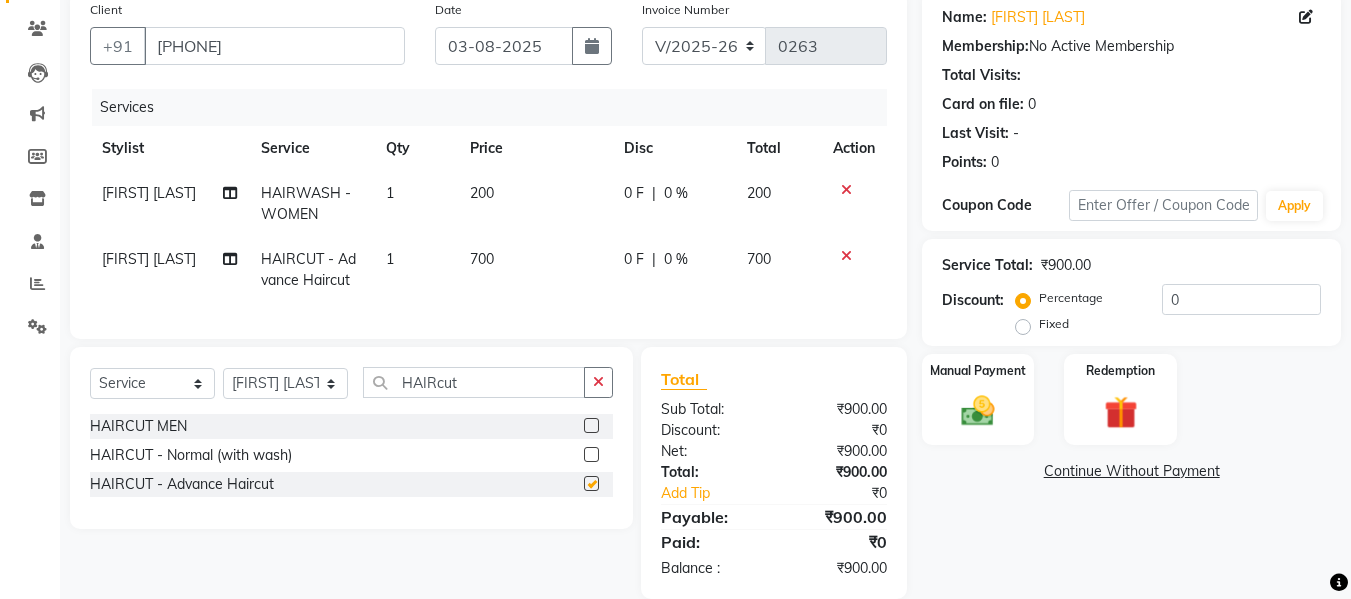 checkbox on "false" 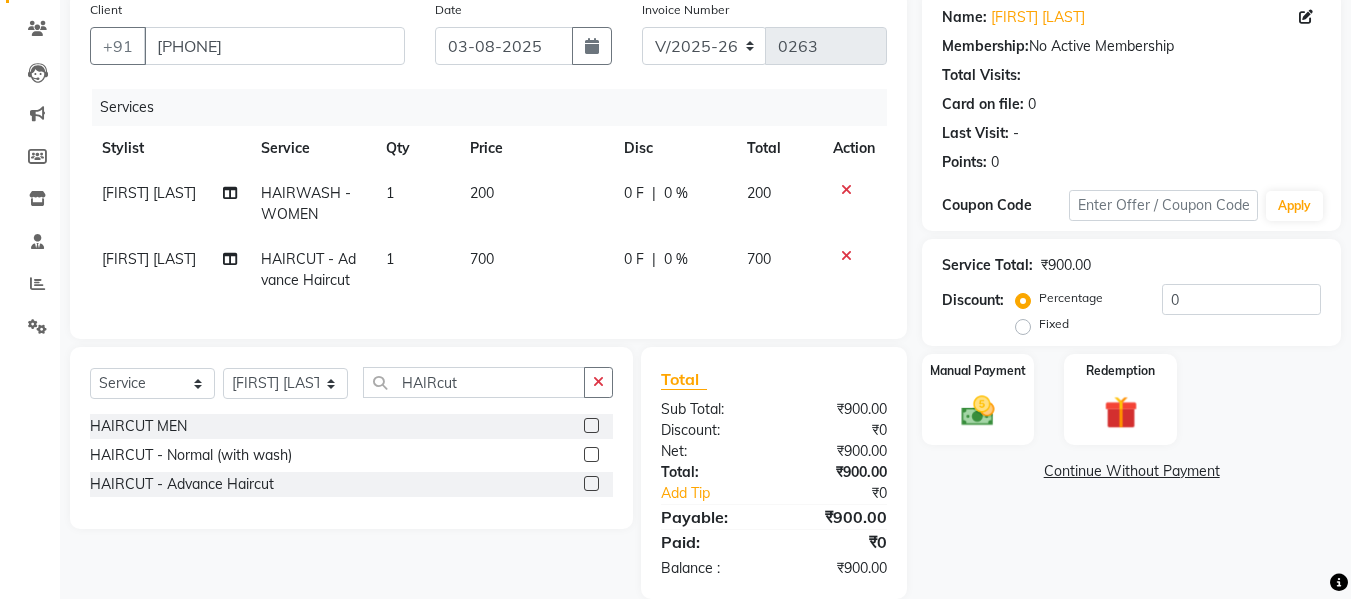 click on "700" 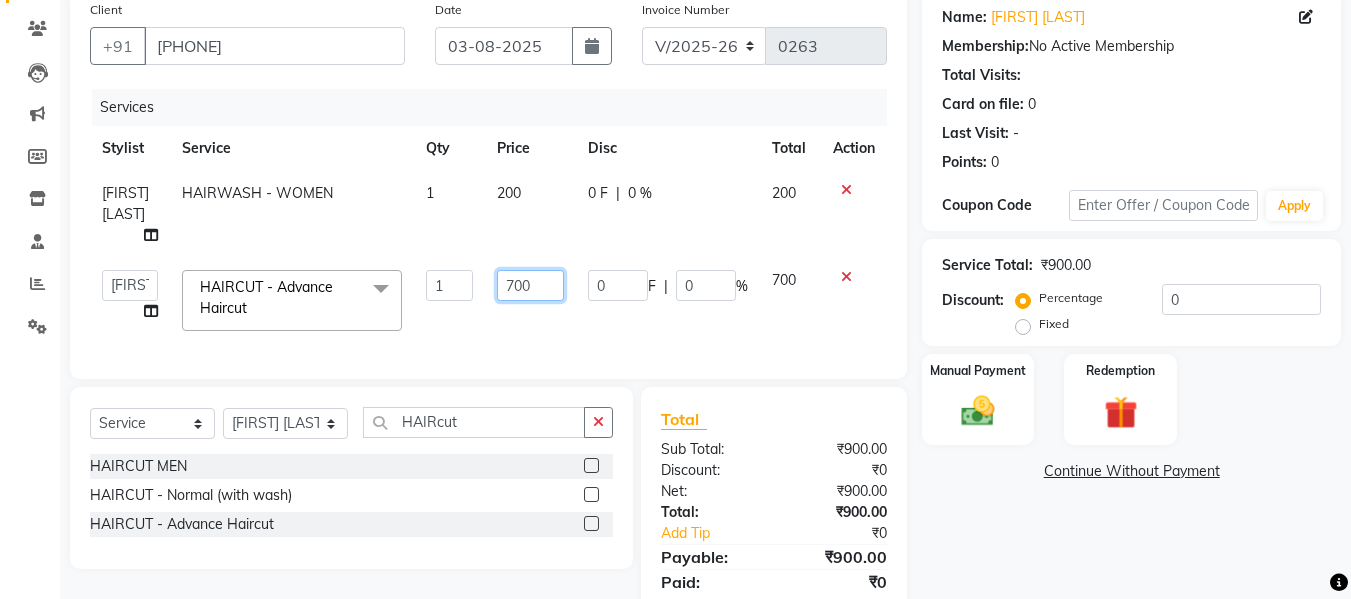 click on "700" 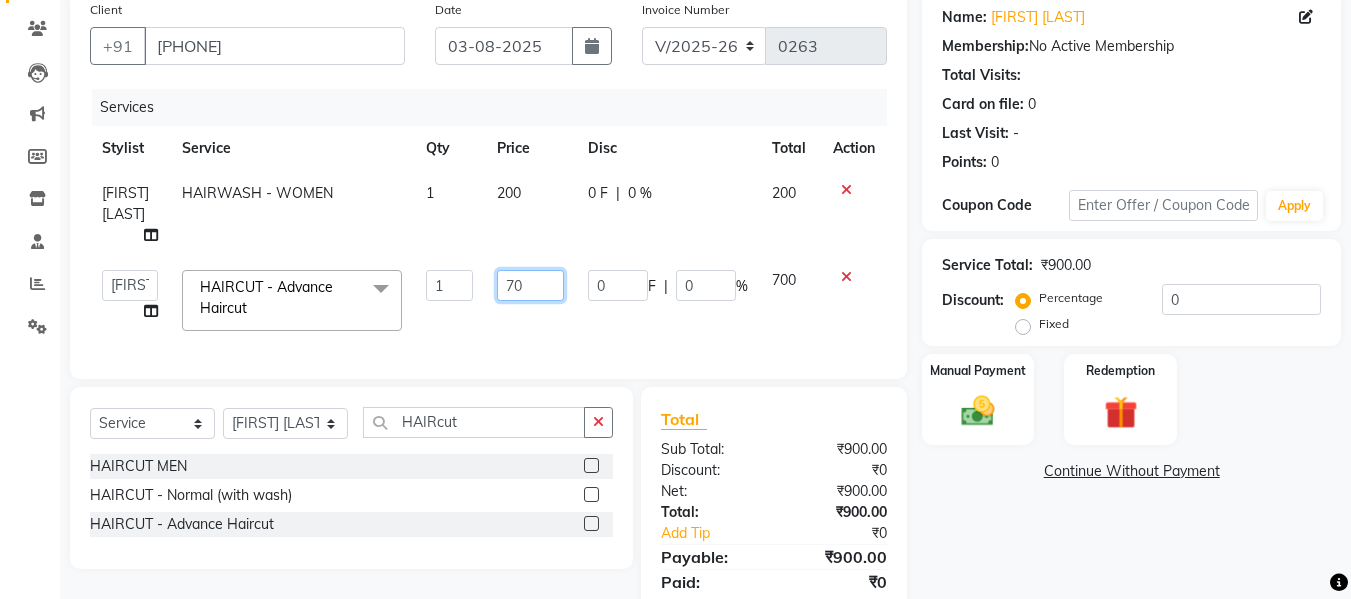 type on "7" 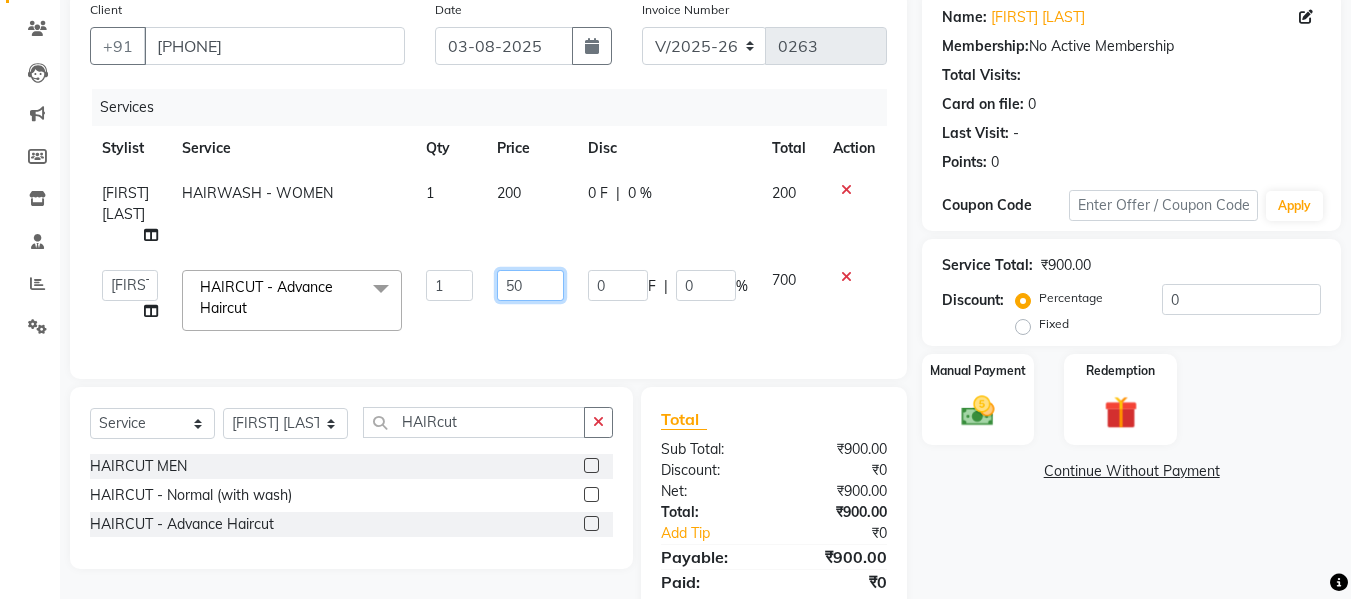 type on "500" 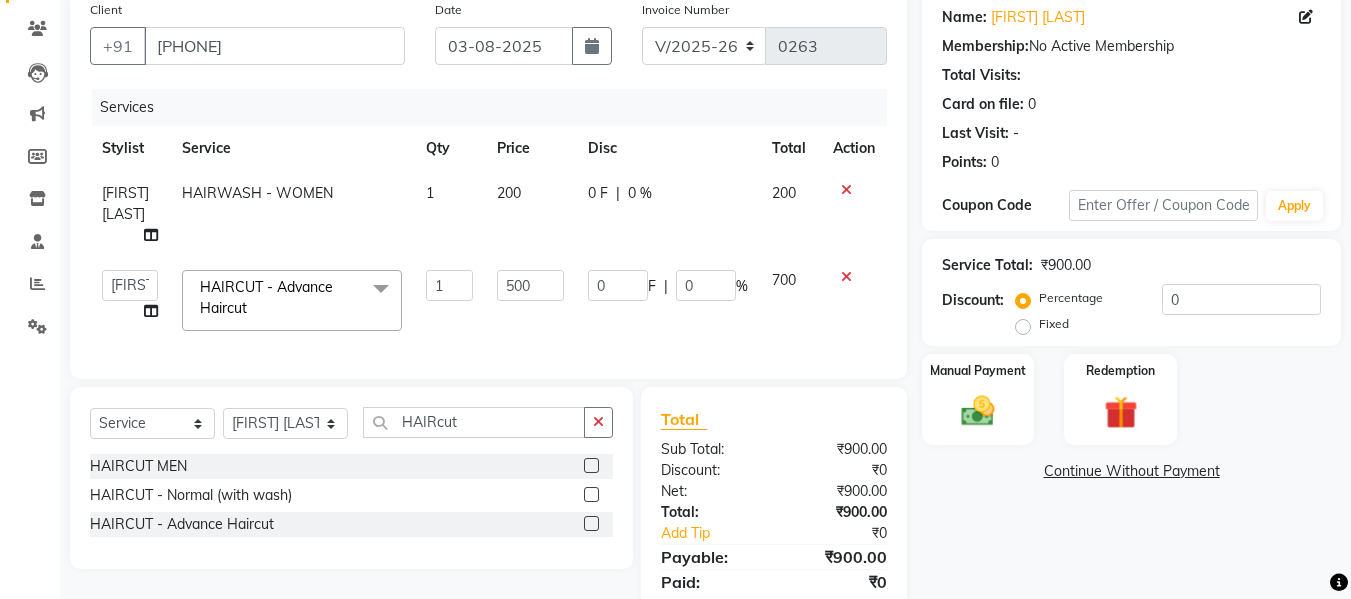 click on "700" 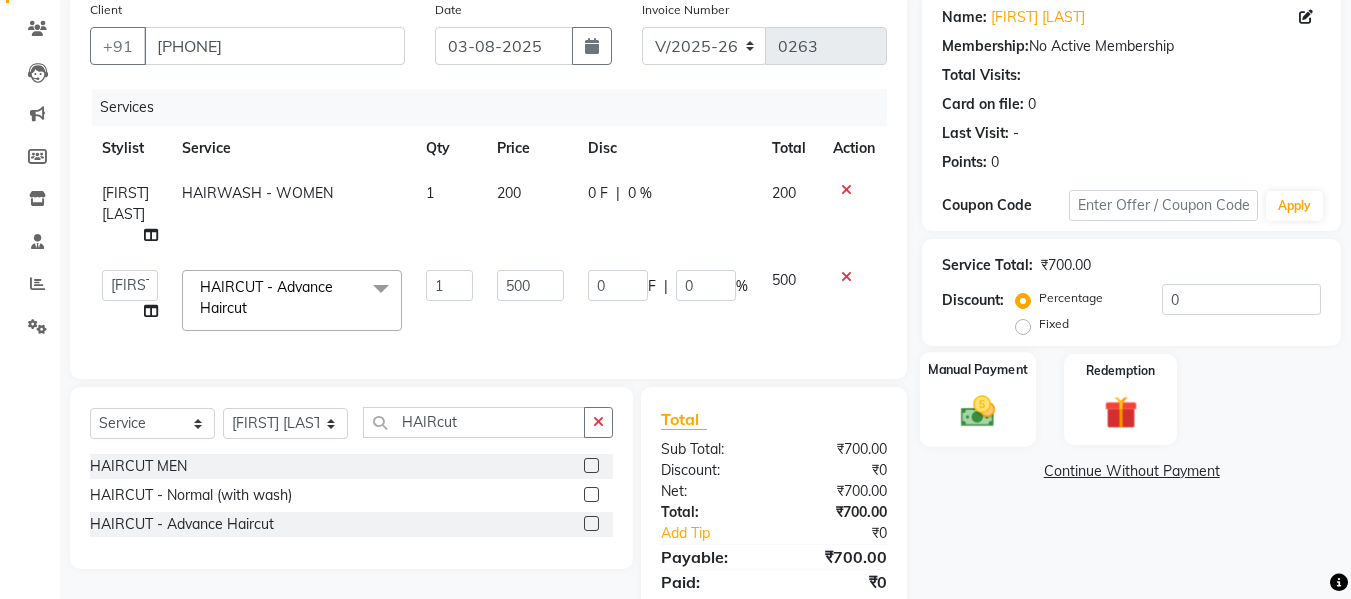 click 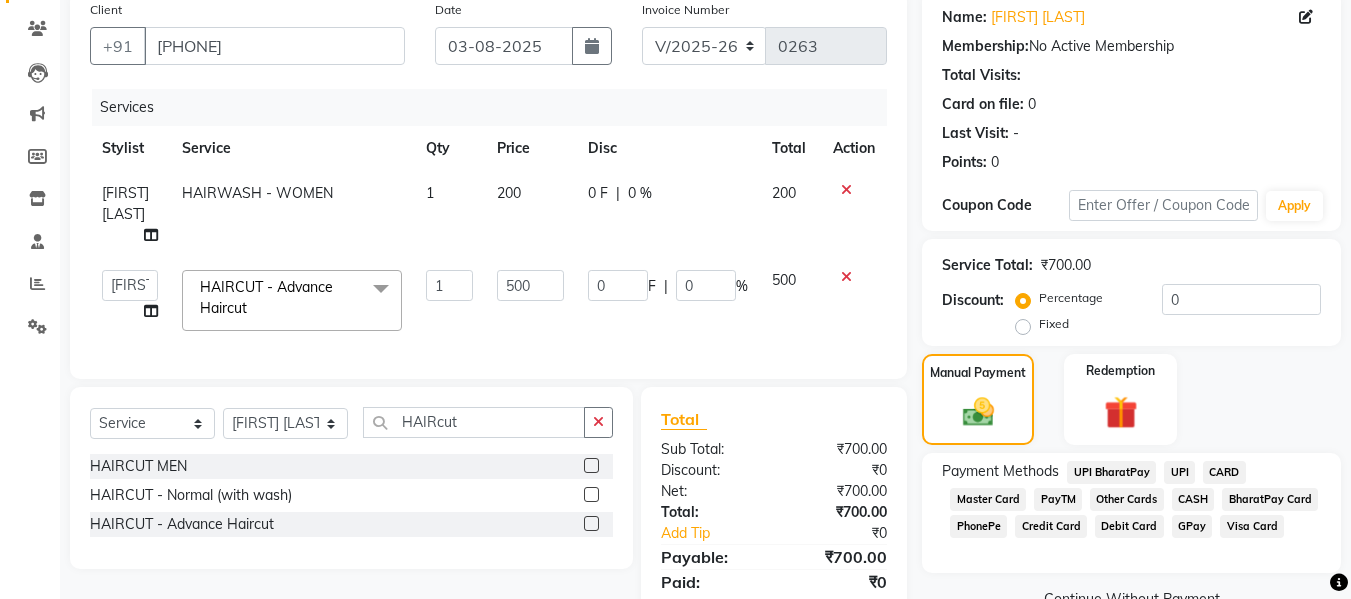 click on "CASH" 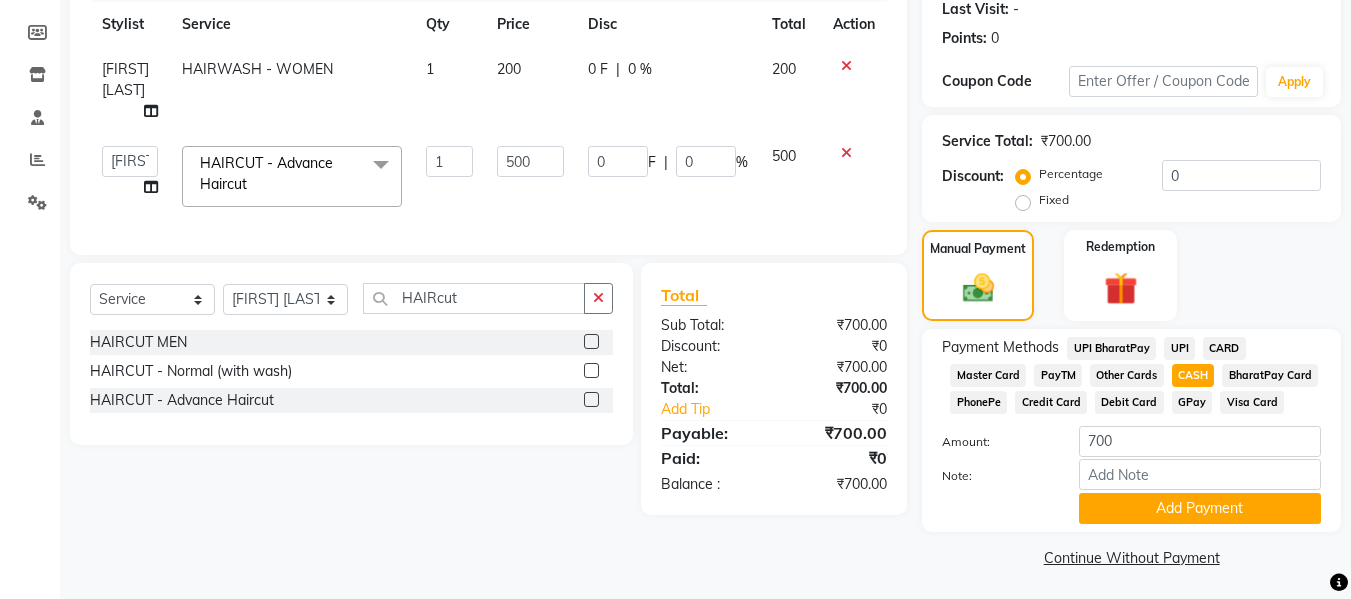 scroll, scrollTop: 287, scrollLeft: 0, axis: vertical 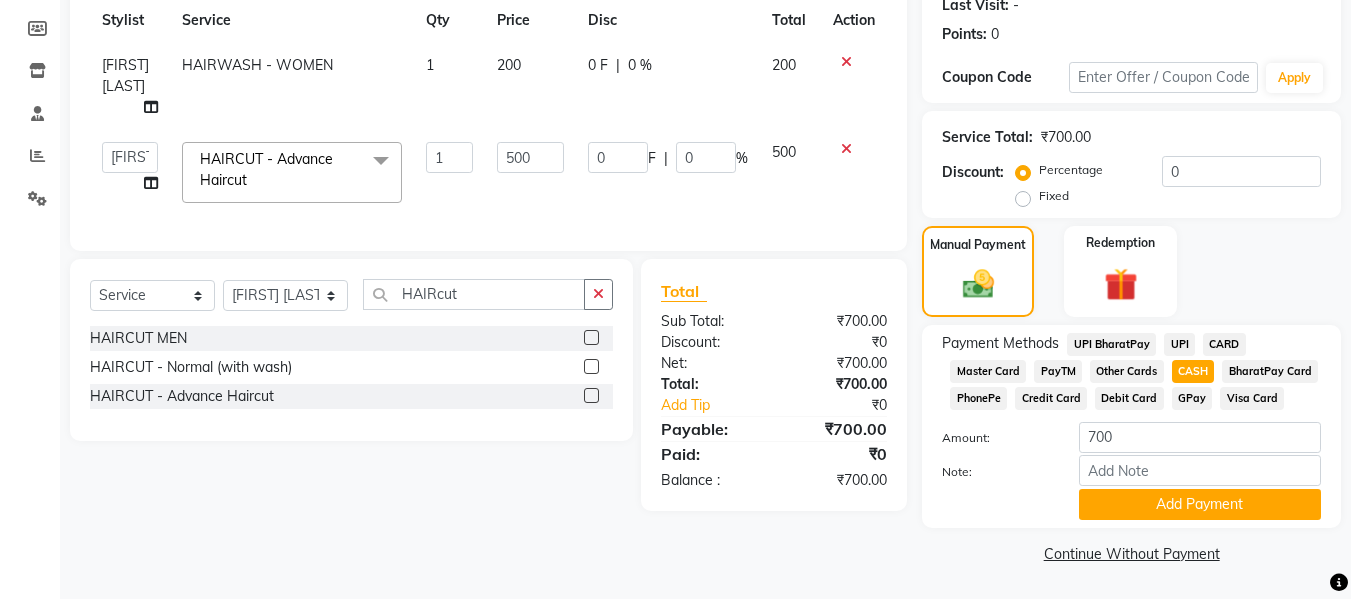 click on "Add Payment" 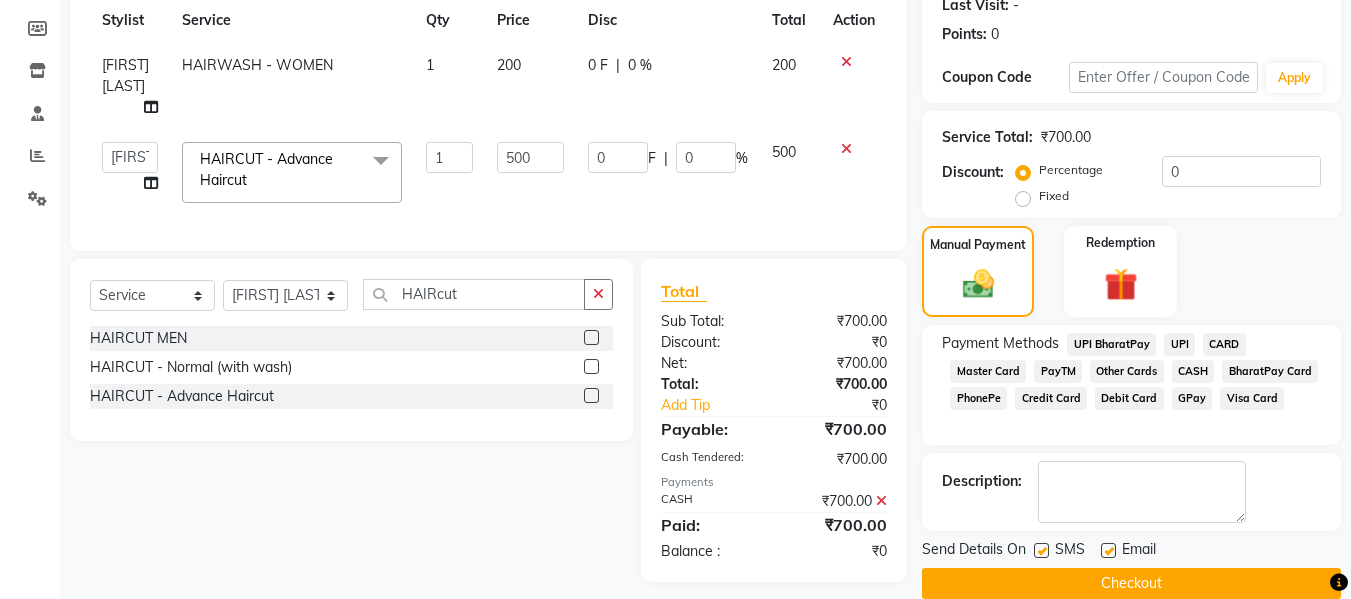 click on "Checkout" 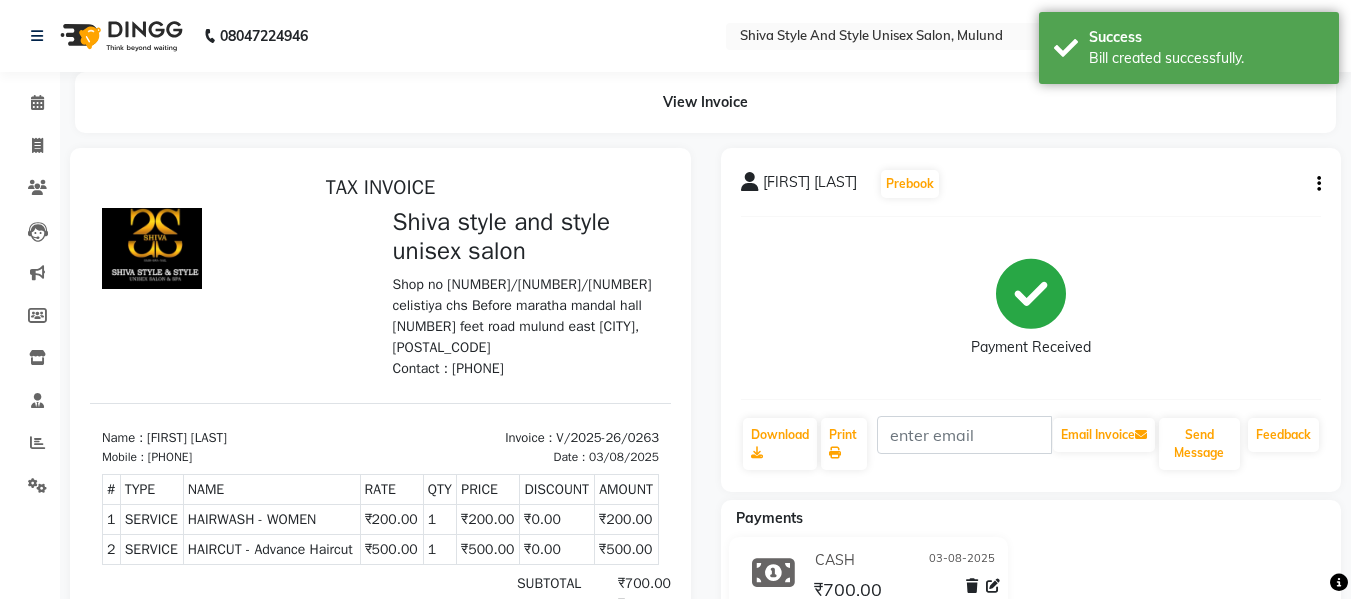 scroll, scrollTop: 0, scrollLeft: 0, axis: both 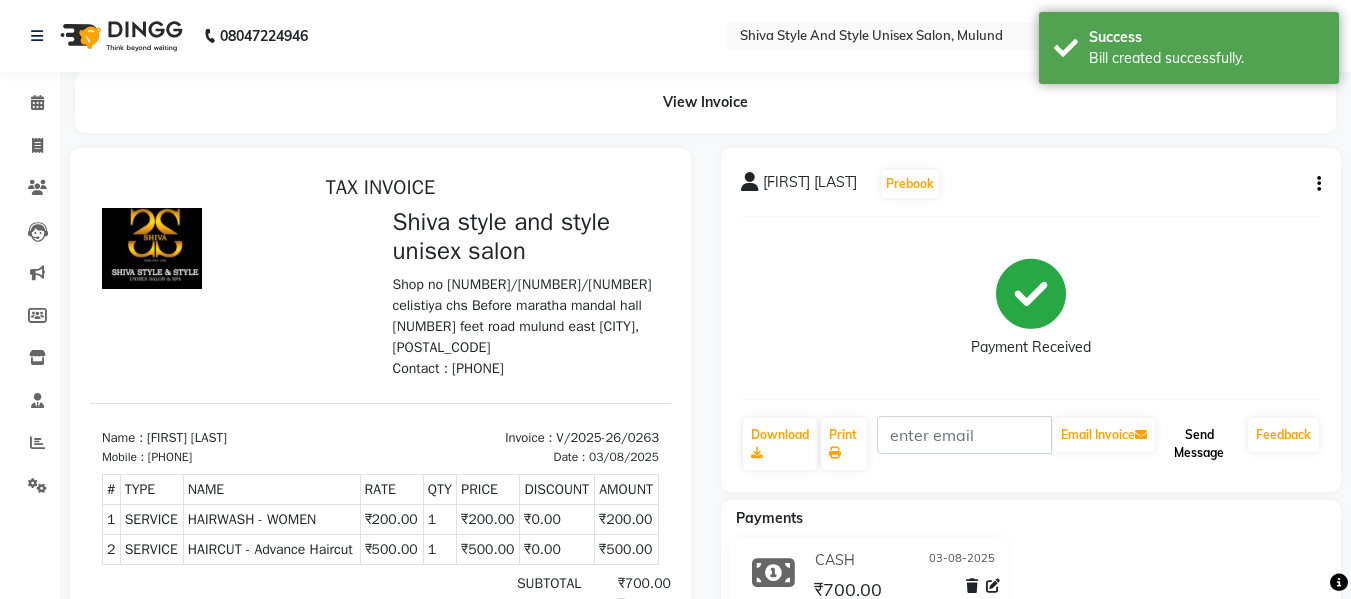 click on "Send Message" 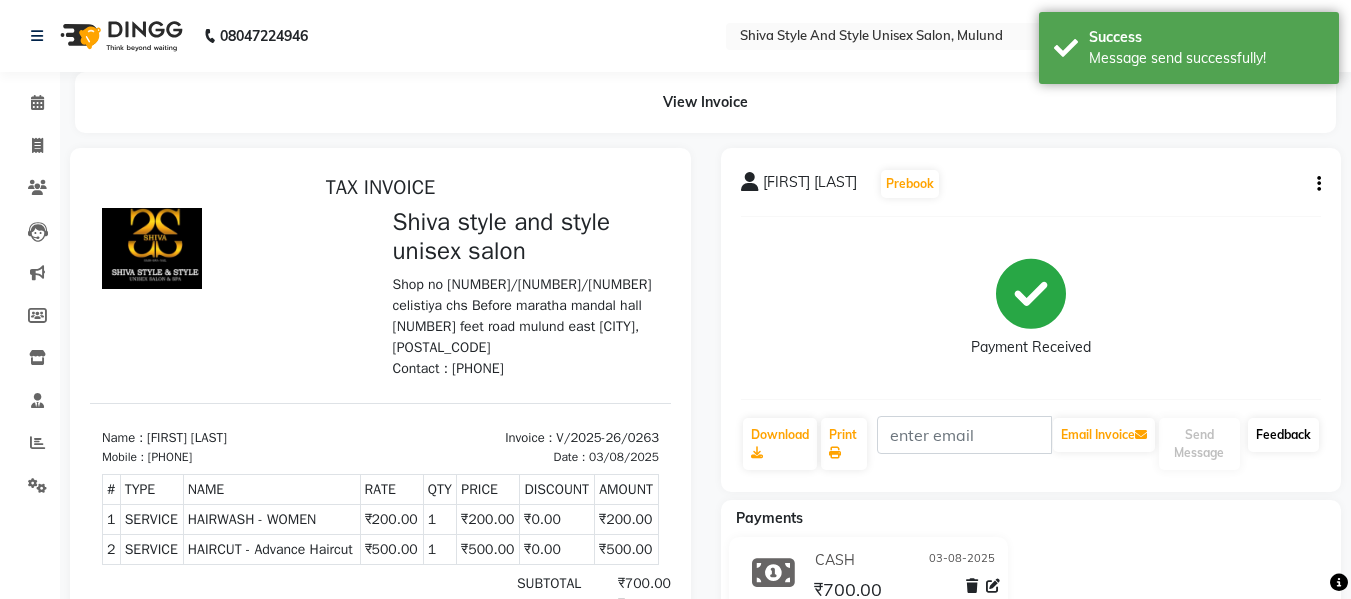 click on "Feedback" 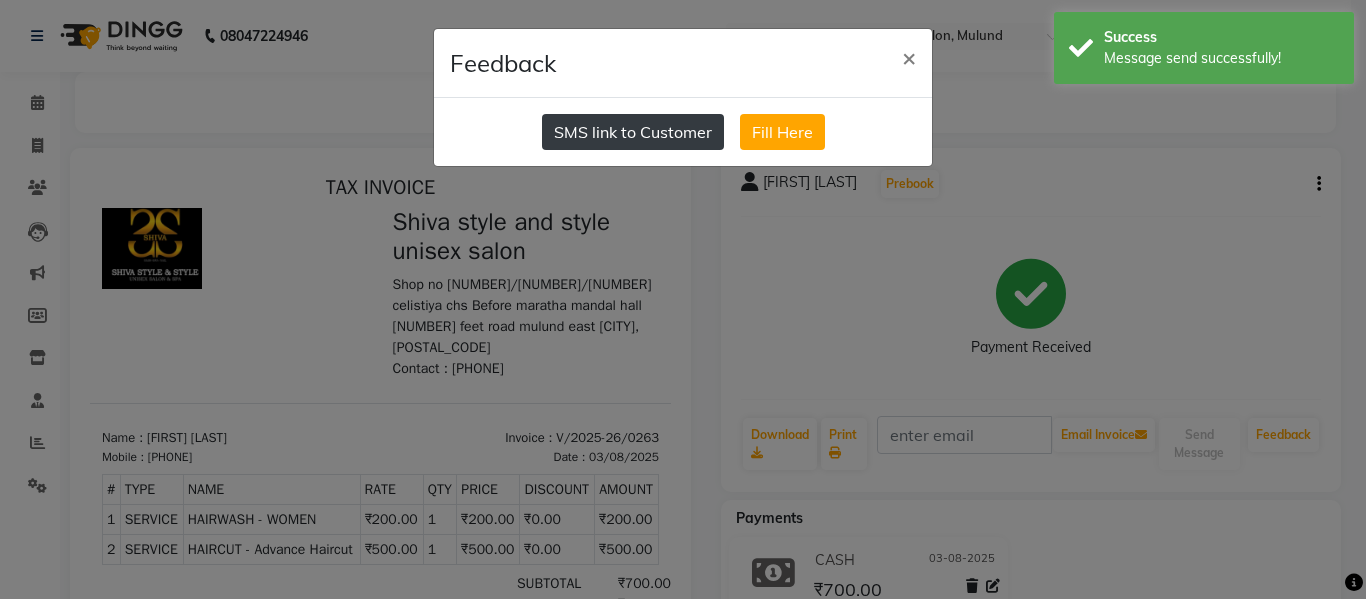 click on "SMS link to Customer" 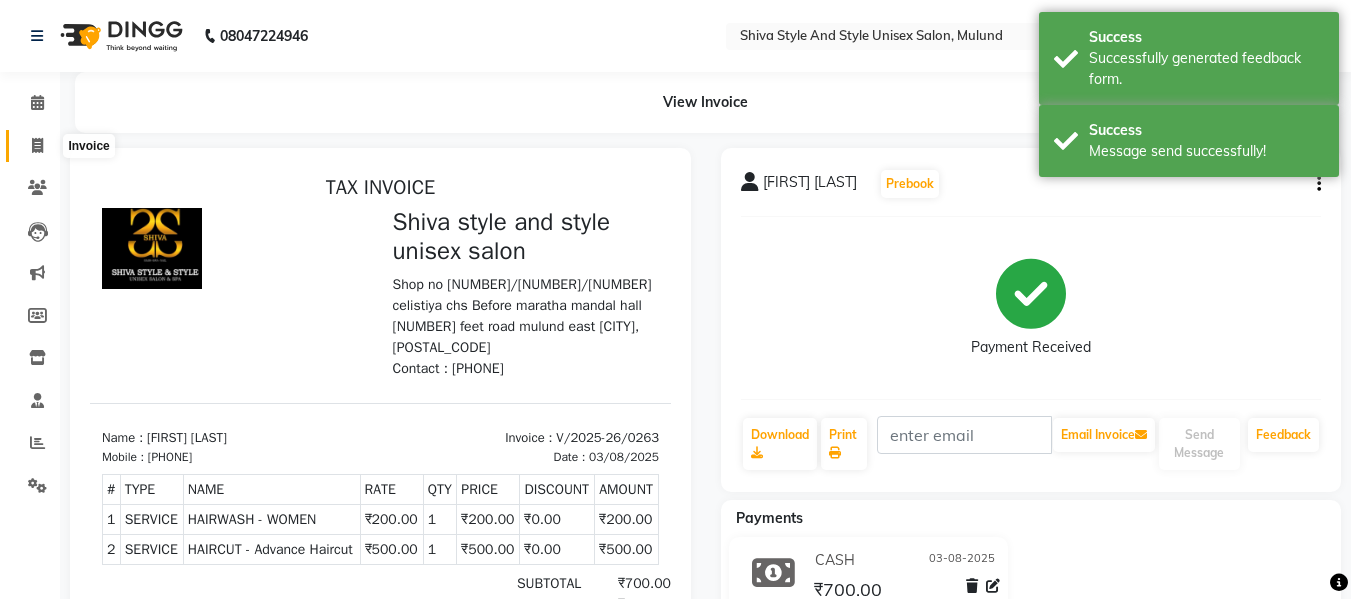 click 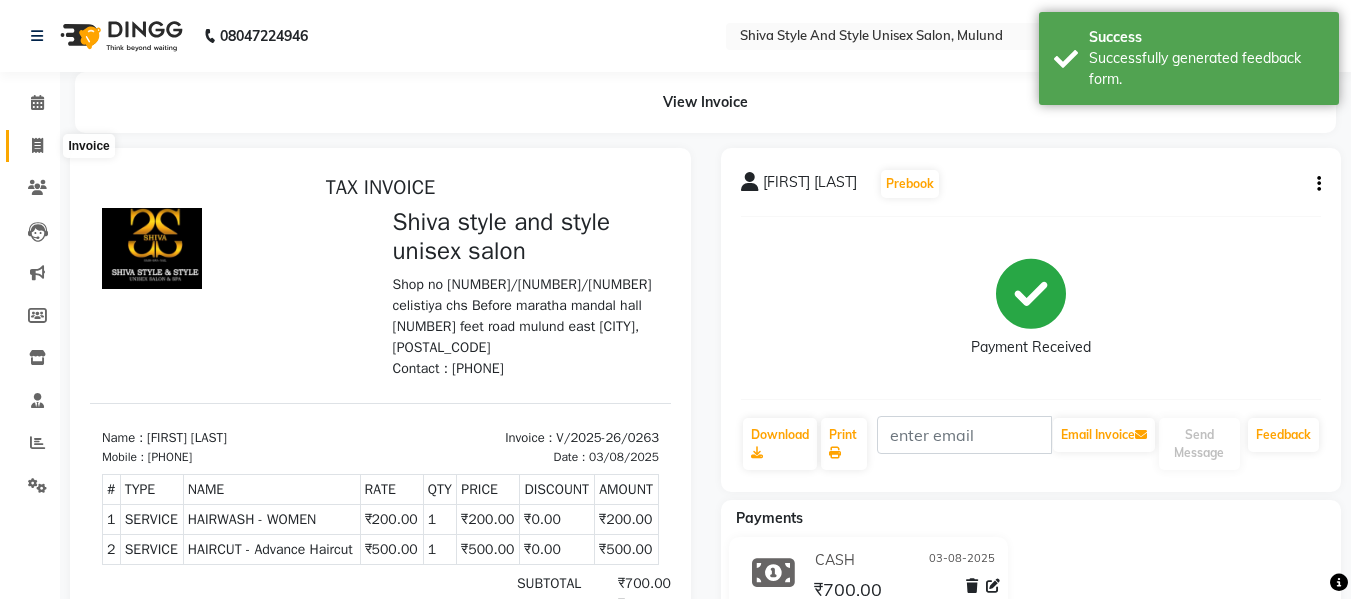 select on "service" 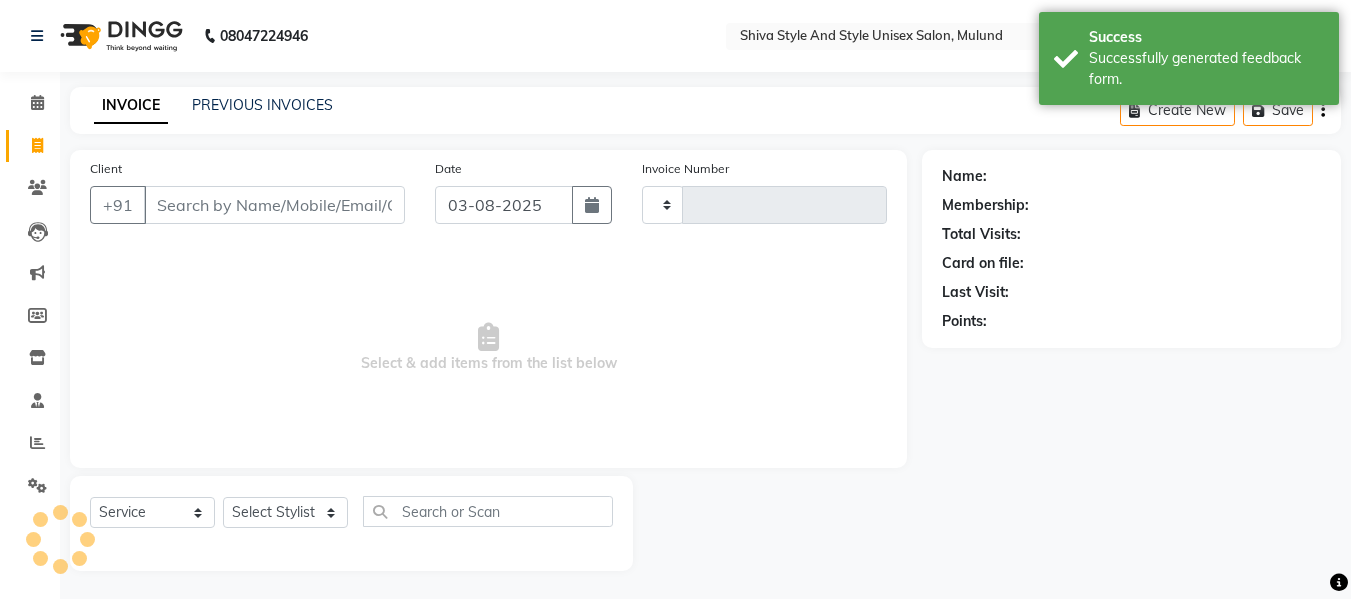 scroll, scrollTop: 2, scrollLeft: 0, axis: vertical 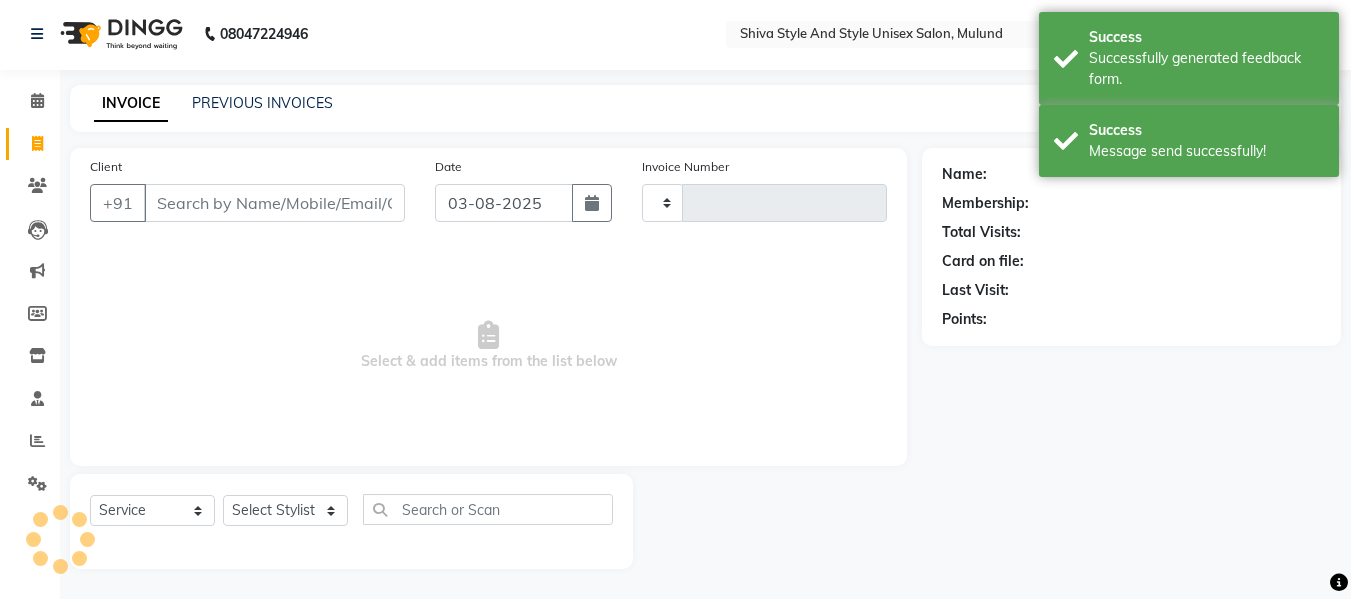 type on "0264" 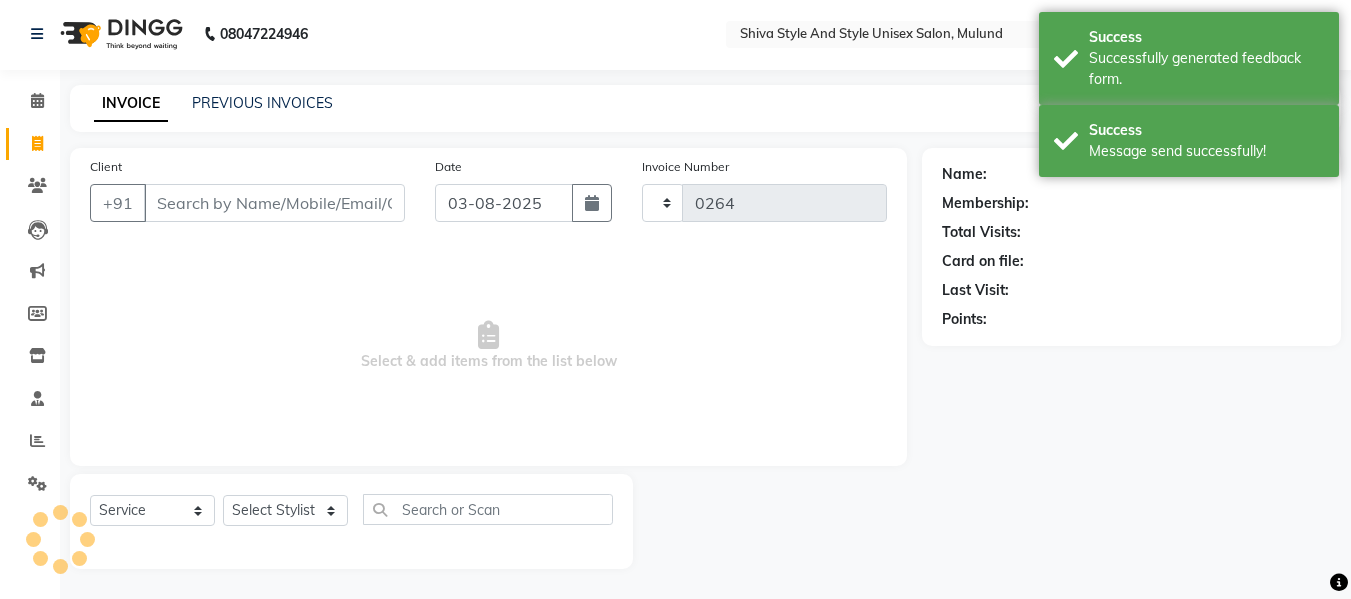 select on "7455" 